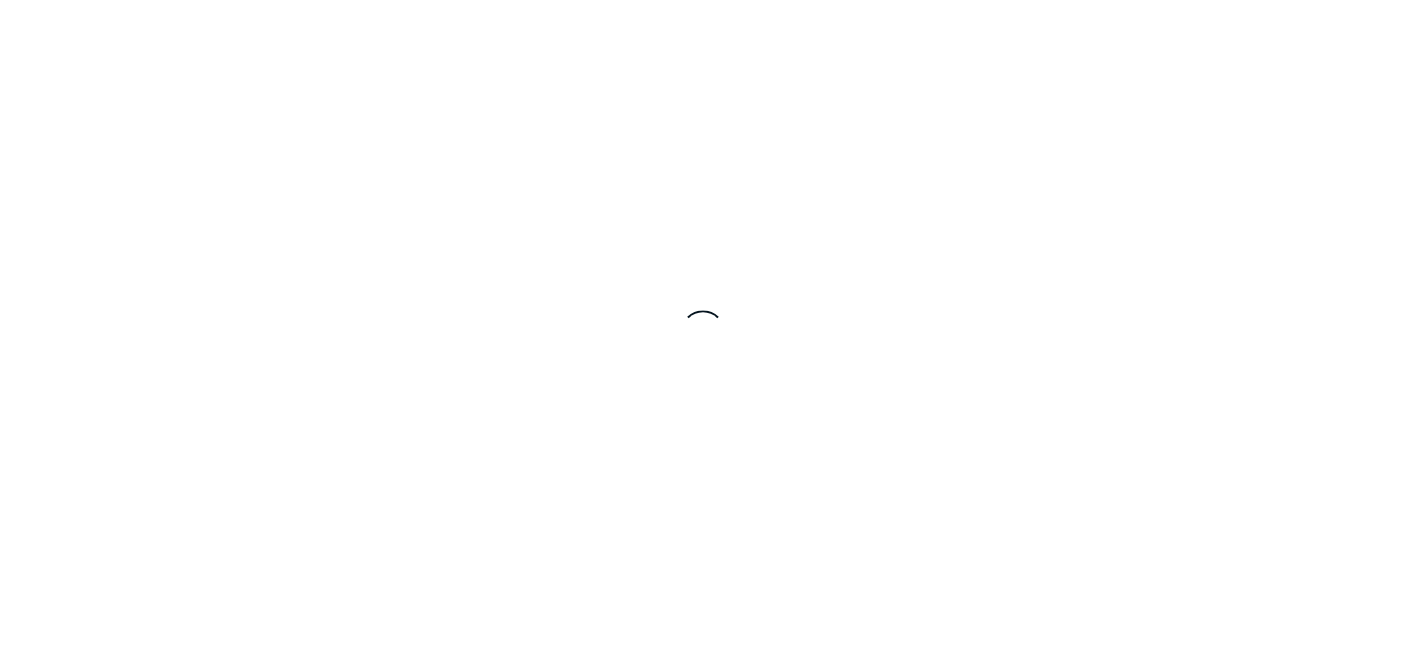 scroll, scrollTop: 0, scrollLeft: 0, axis: both 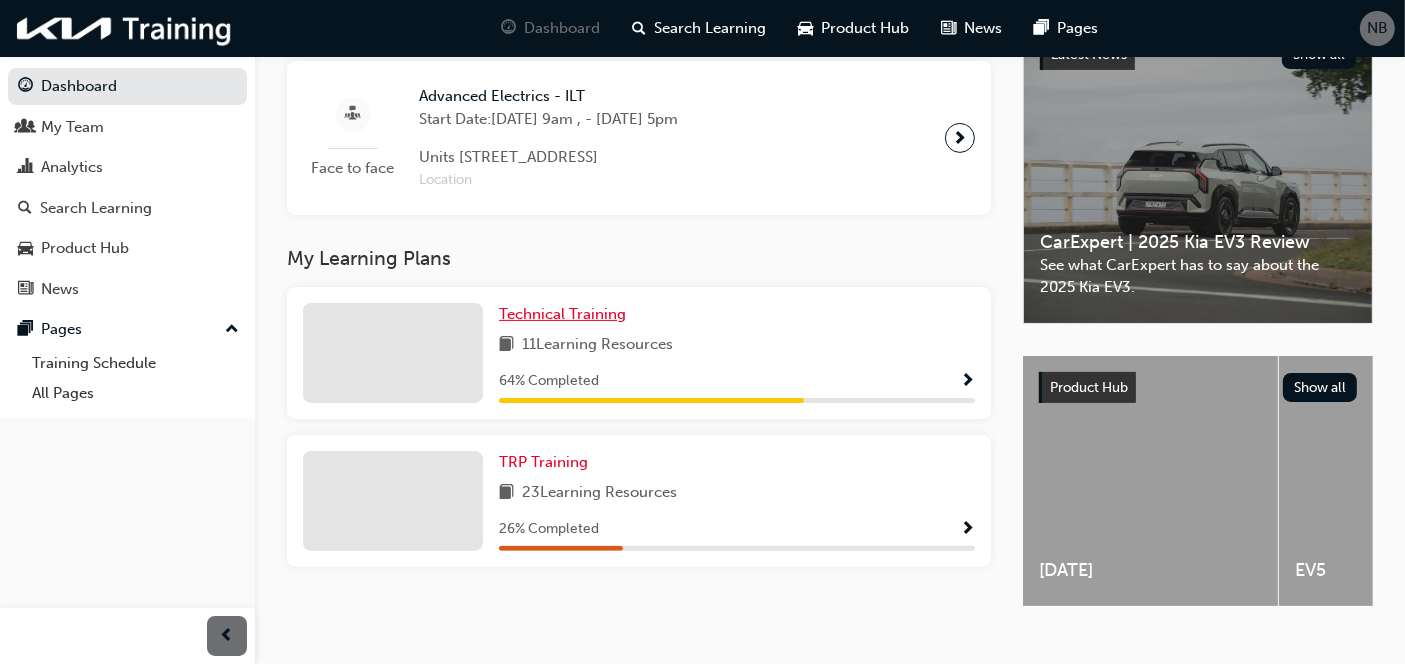 click on "Technical Training" at bounding box center (562, 314) 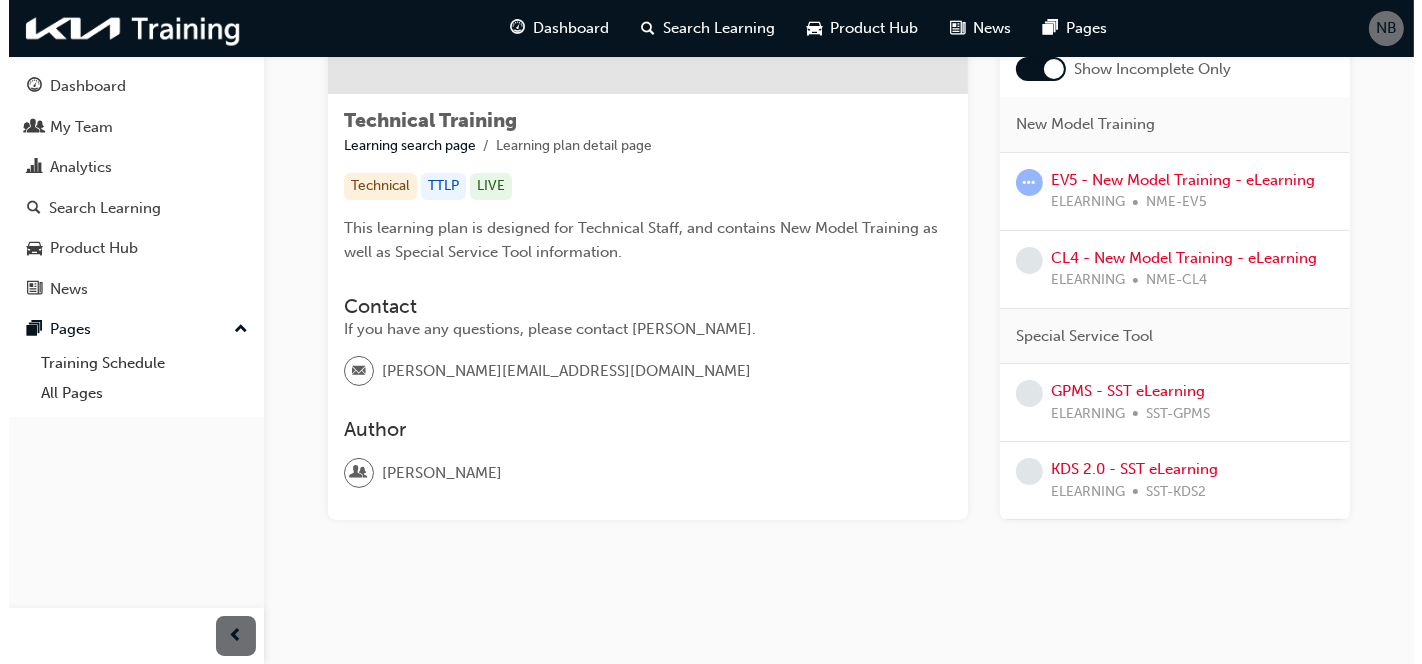scroll, scrollTop: 0, scrollLeft: 0, axis: both 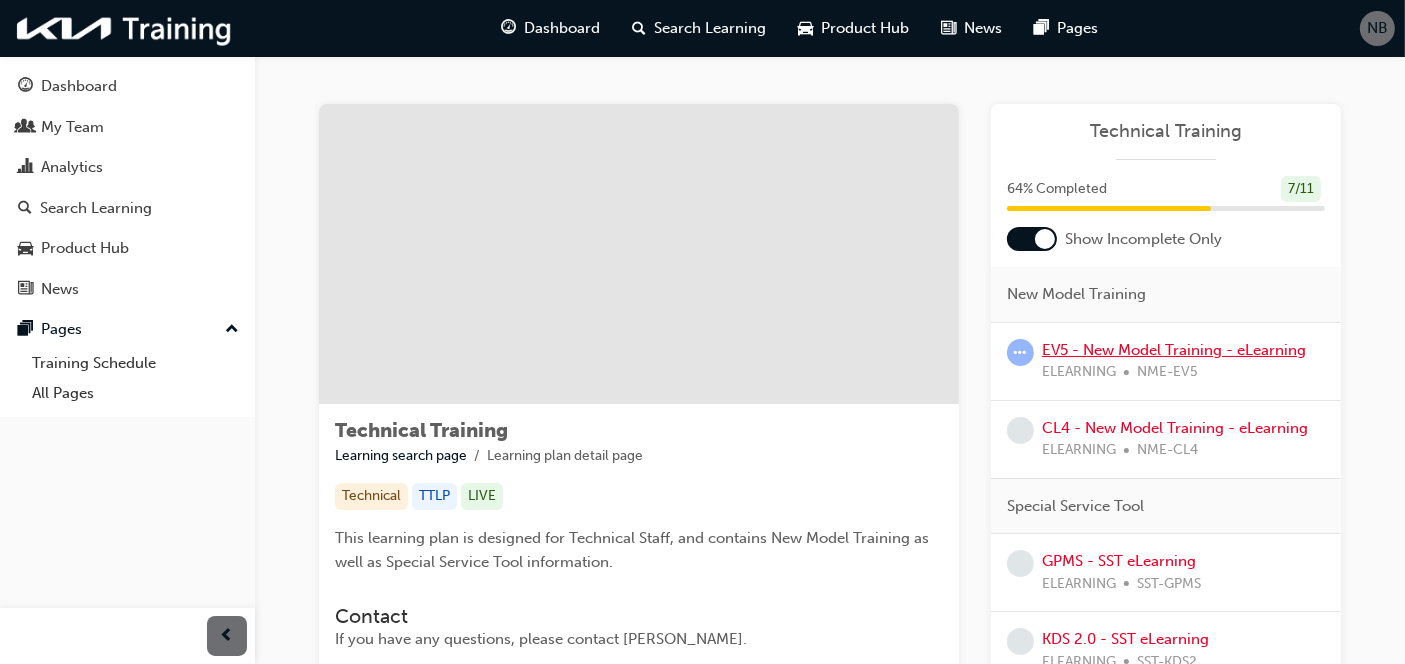 click on "EV5 - New Model Training - eLearning" at bounding box center [1174, 350] 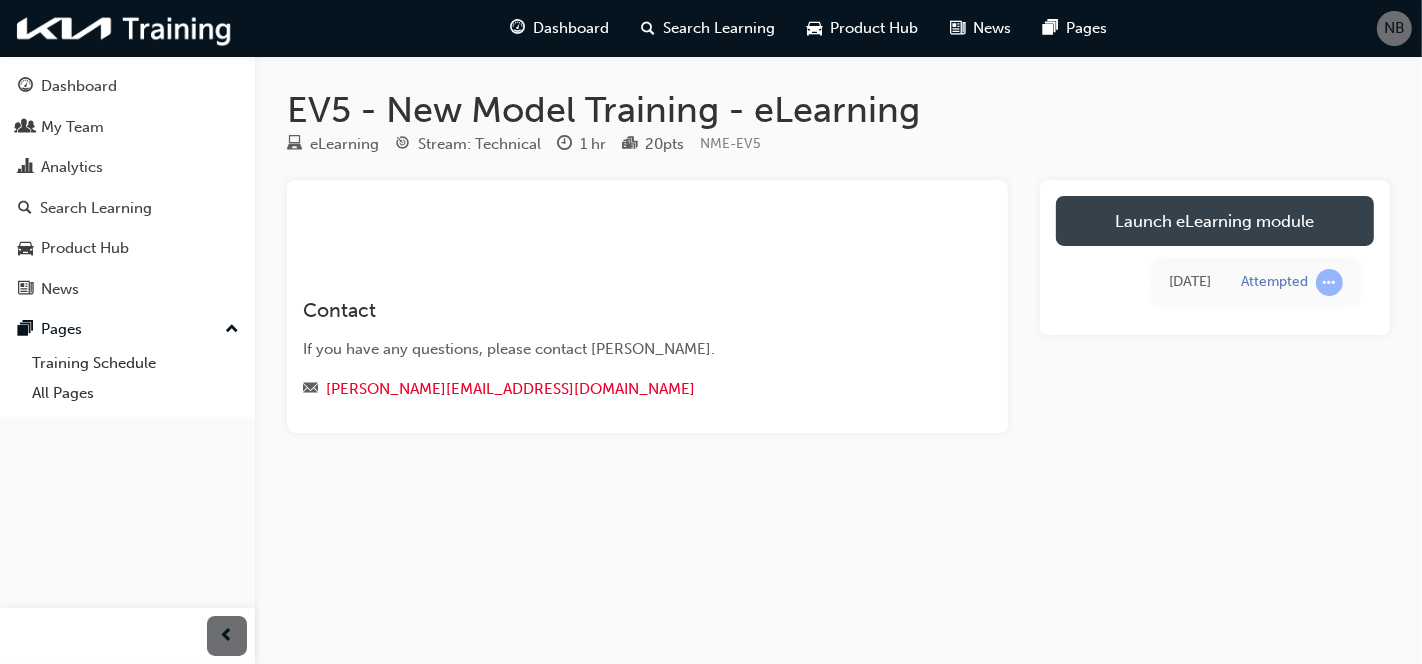 click on "Launch eLearning module" at bounding box center (1215, 221) 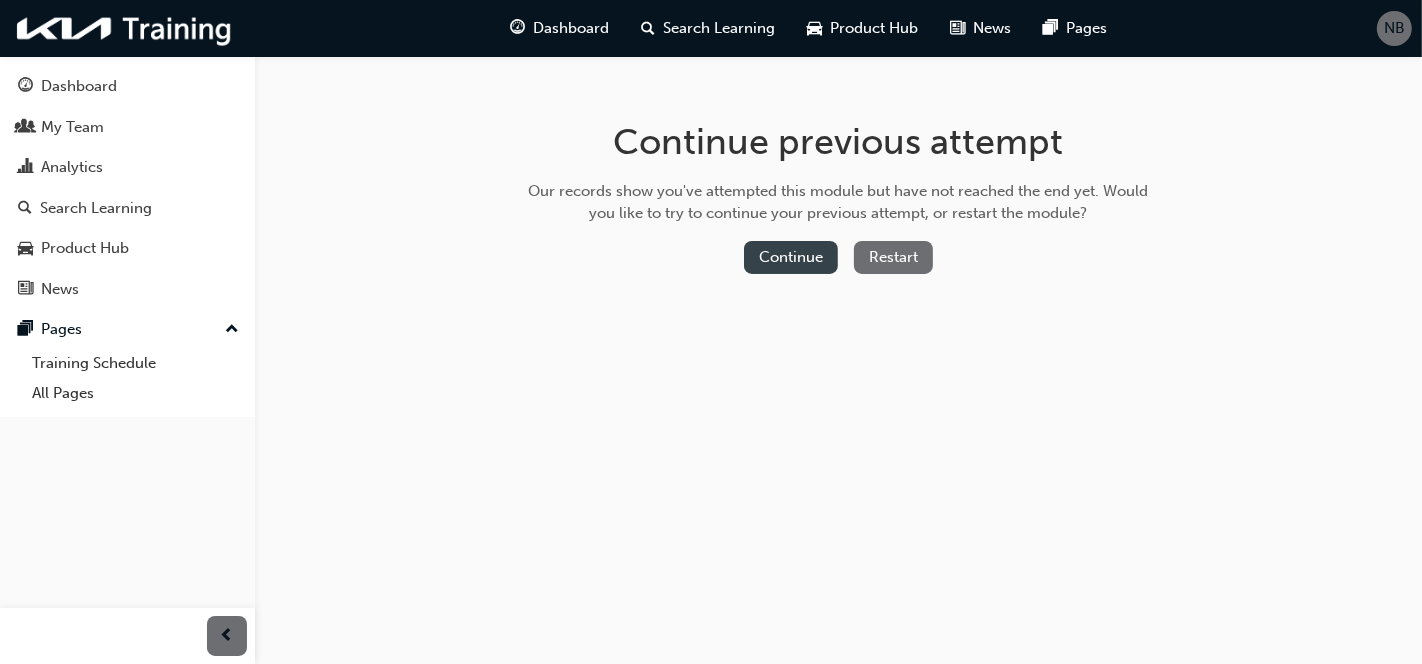 click on "Continue" at bounding box center [791, 257] 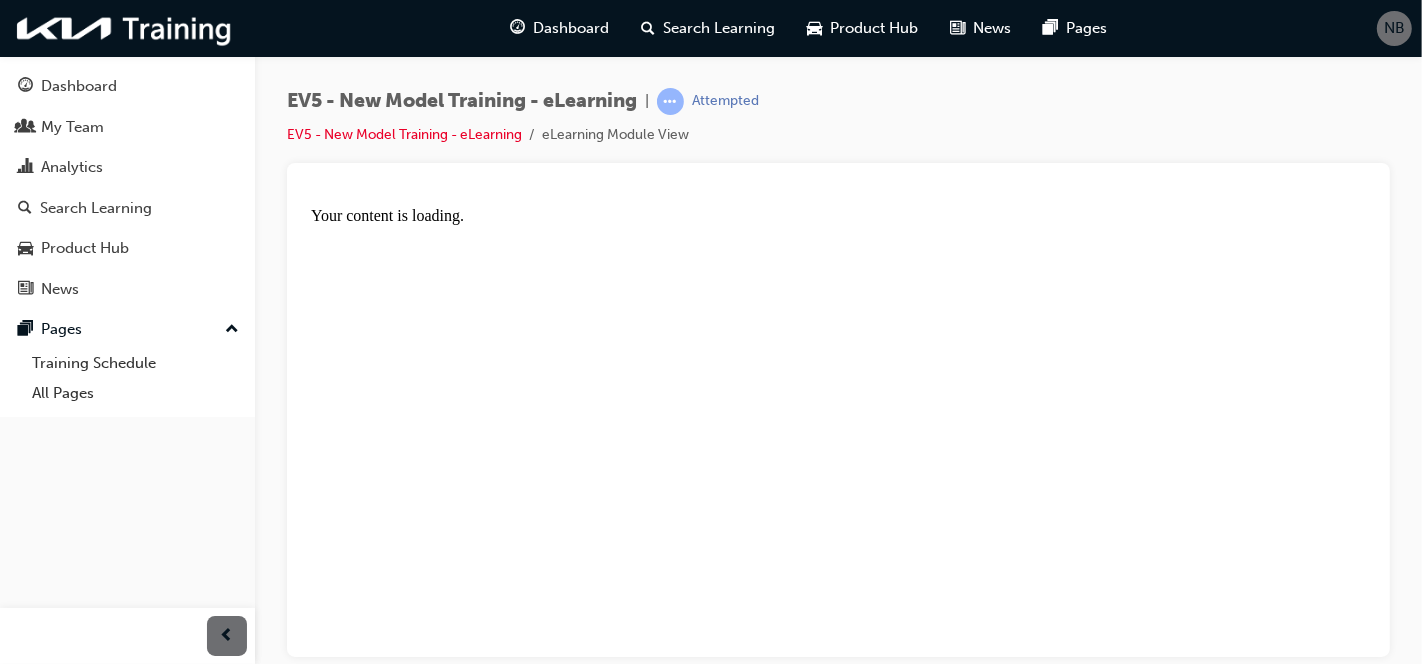 scroll, scrollTop: 0, scrollLeft: 0, axis: both 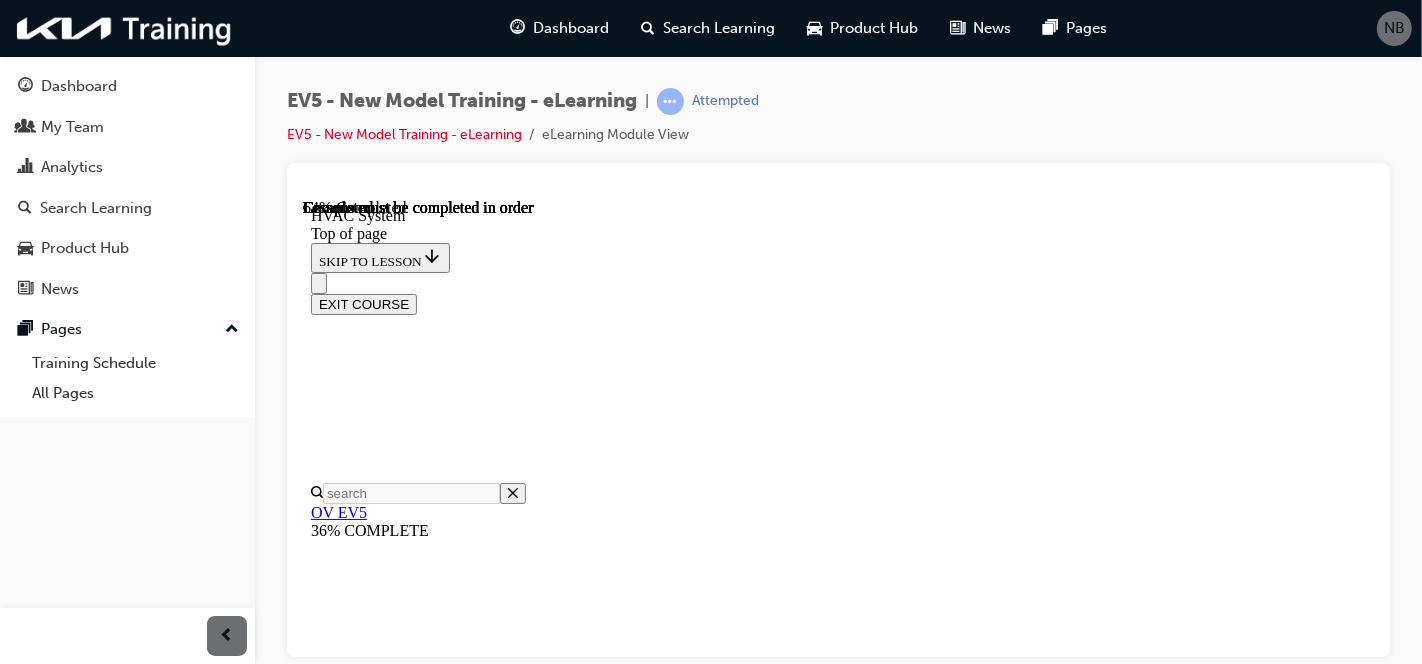click 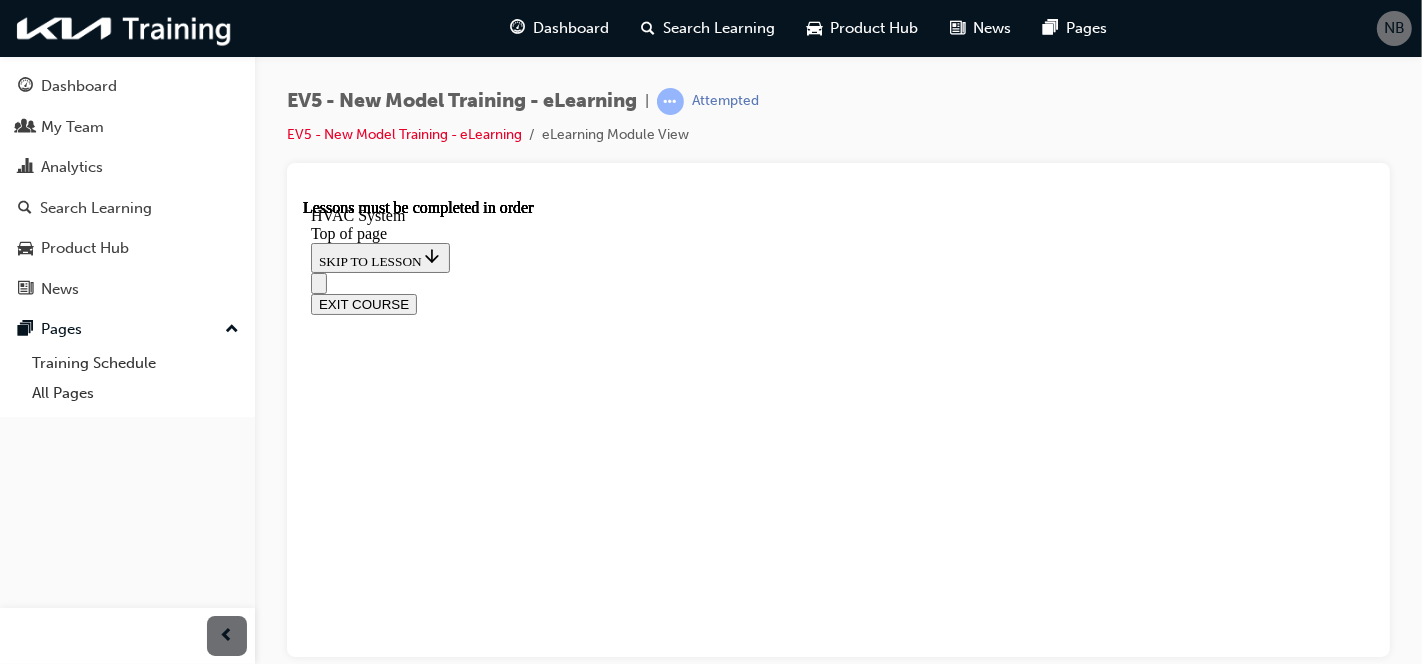 scroll, scrollTop: 425, scrollLeft: 0, axis: vertical 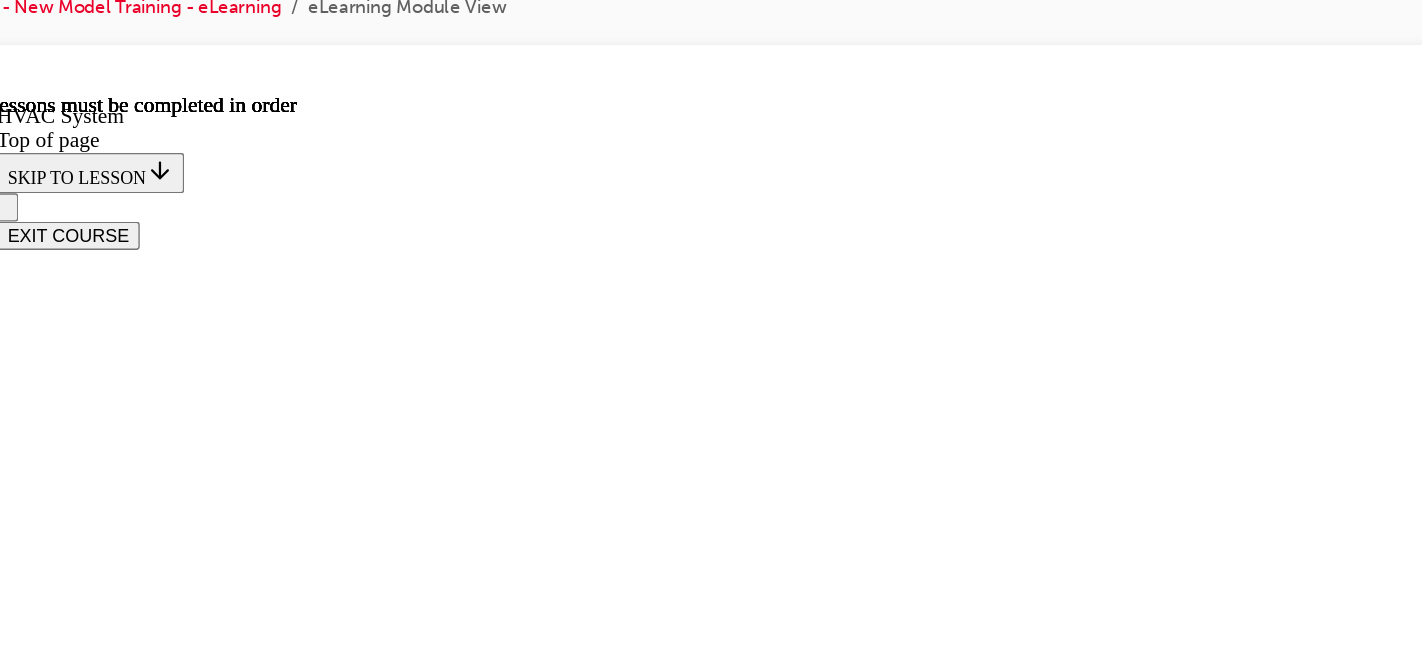 click at bounding box center (43, 17548) 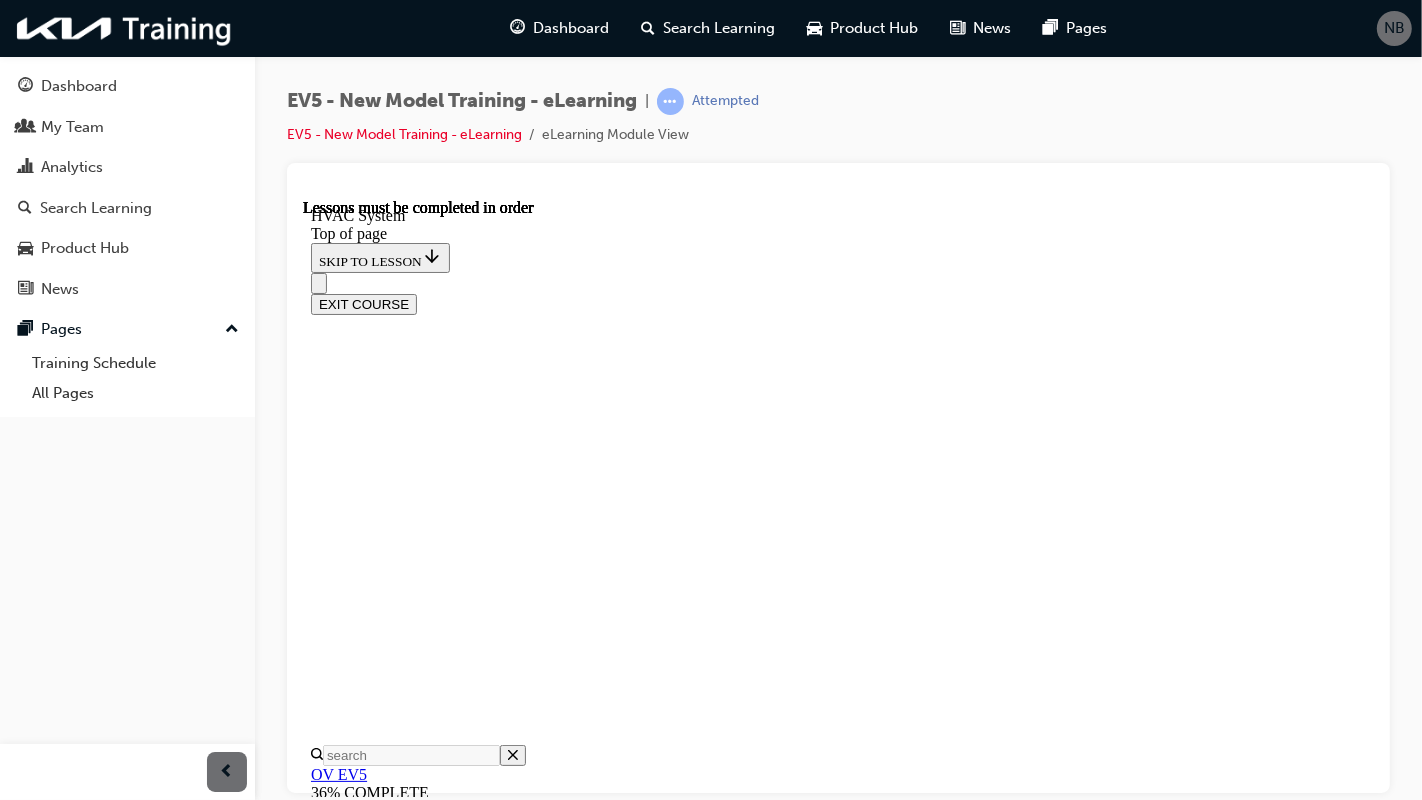 click at bounding box center (500, 17529) 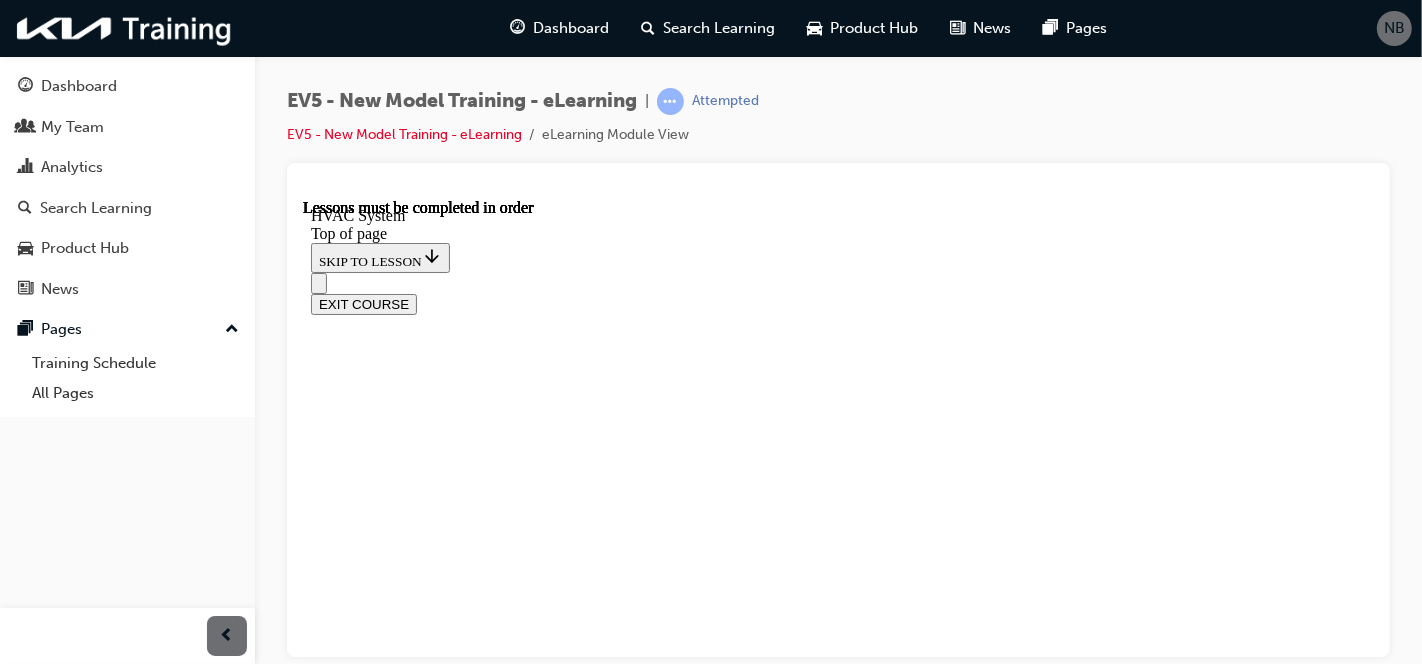 click at bounding box center (476, 18054) 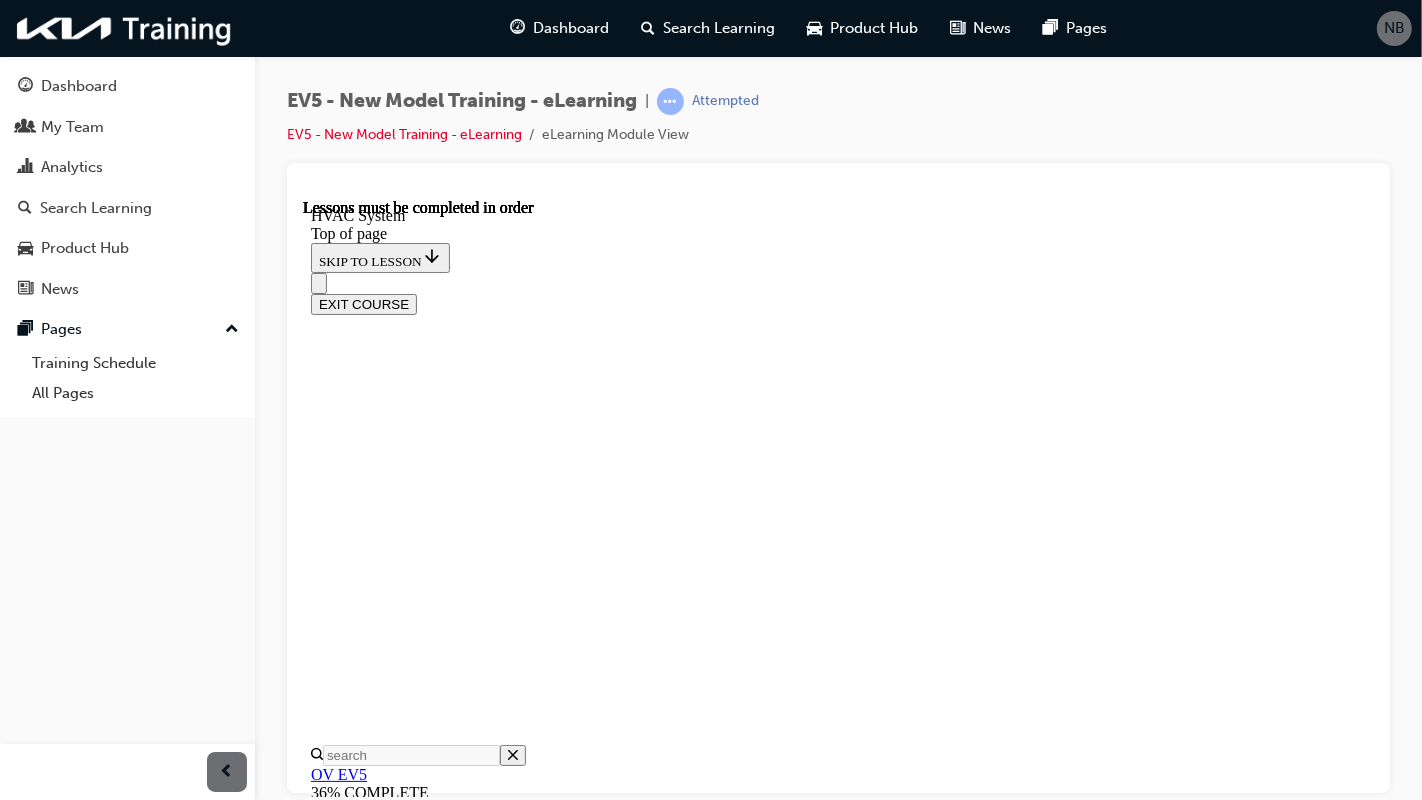 click at bounding box center (358, 17675) 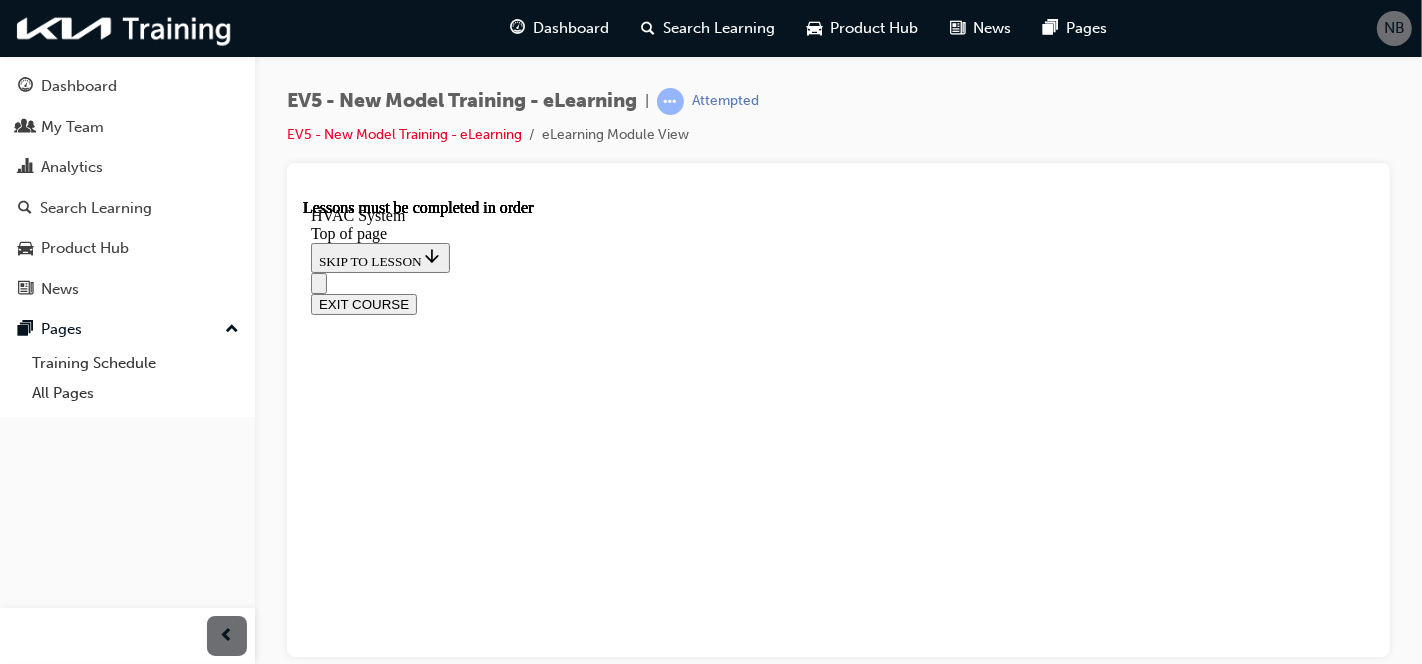 scroll, scrollTop: 4569, scrollLeft: 0, axis: vertical 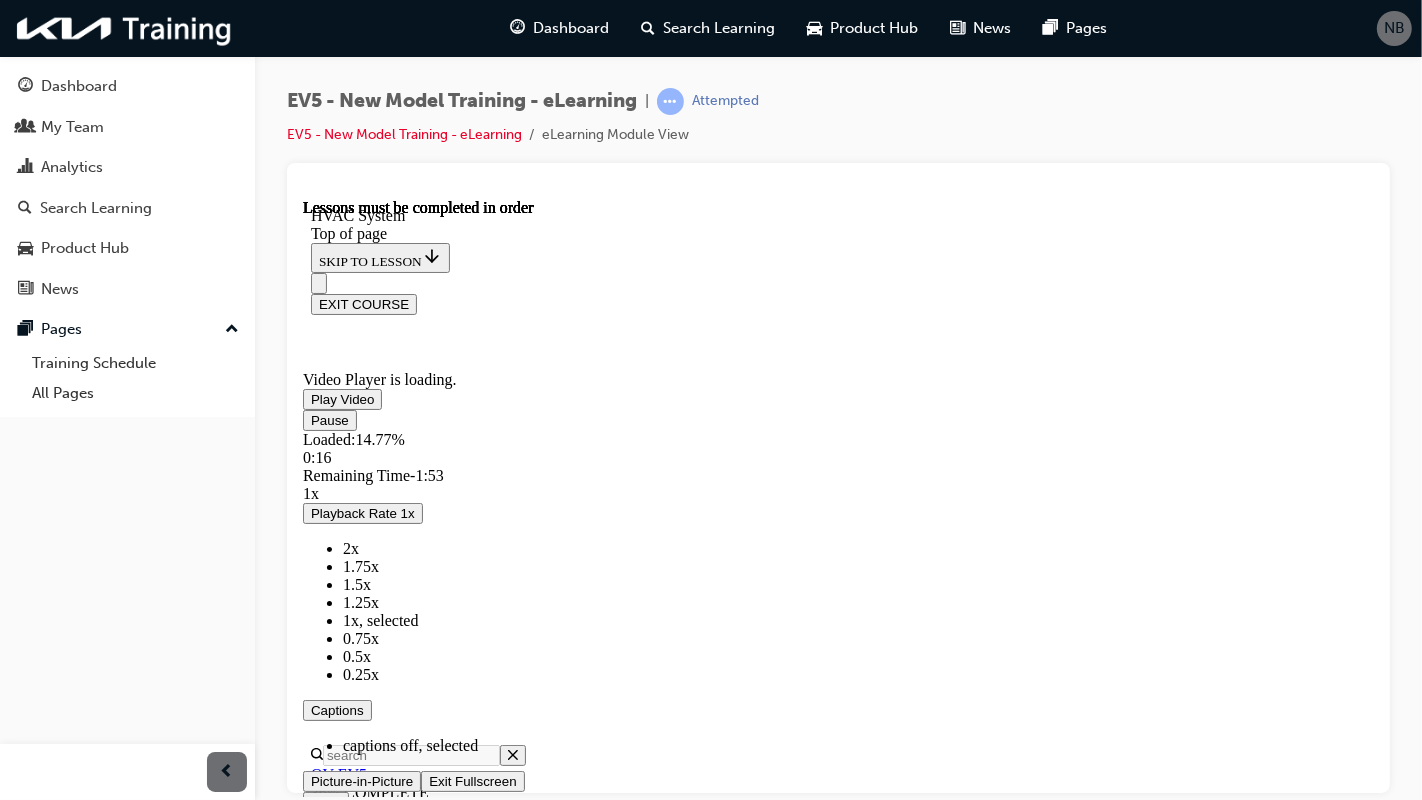 click at bounding box center (310, 419) 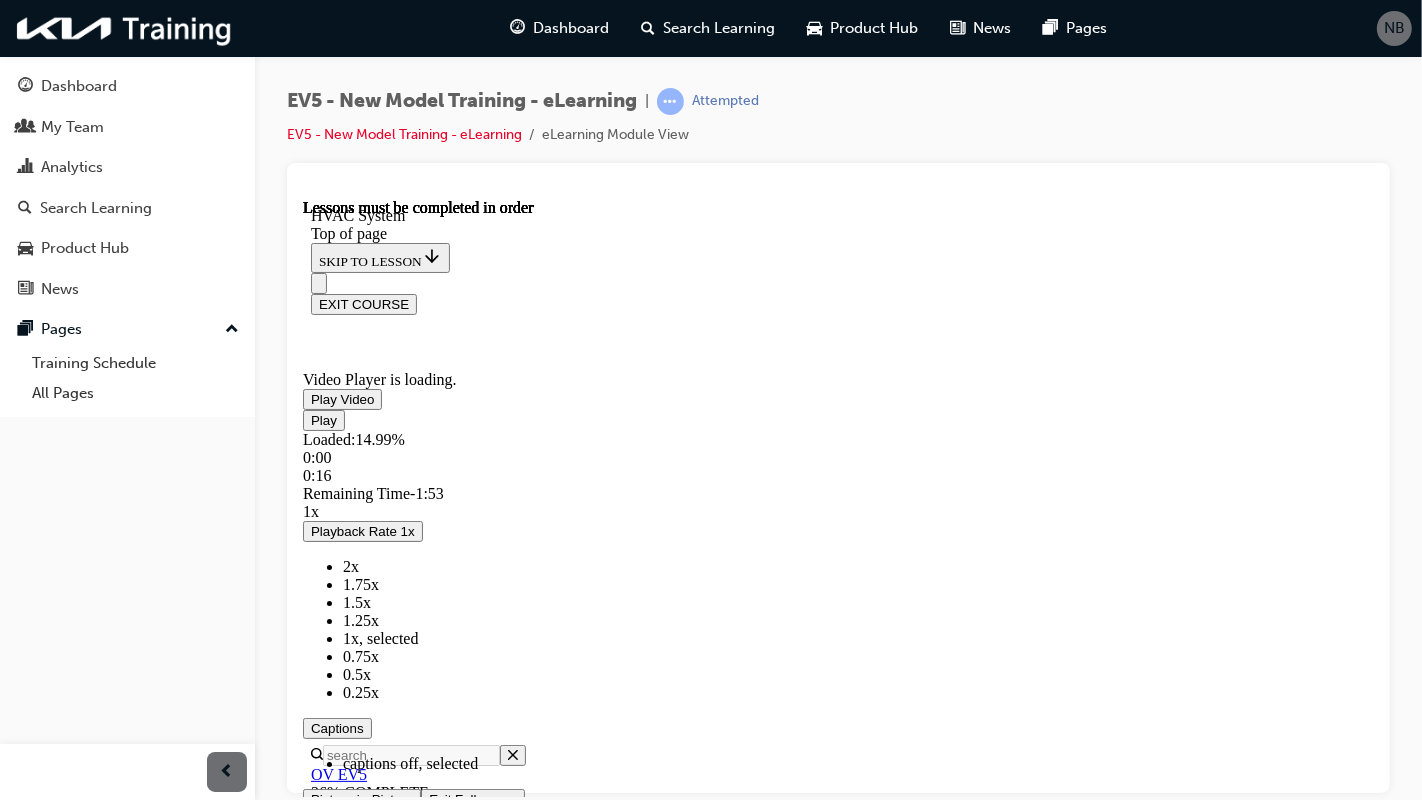 drag, startPoint x: 514, startPoint y: 959, endPoint x: 364, endPoint y: 959, distance: 150 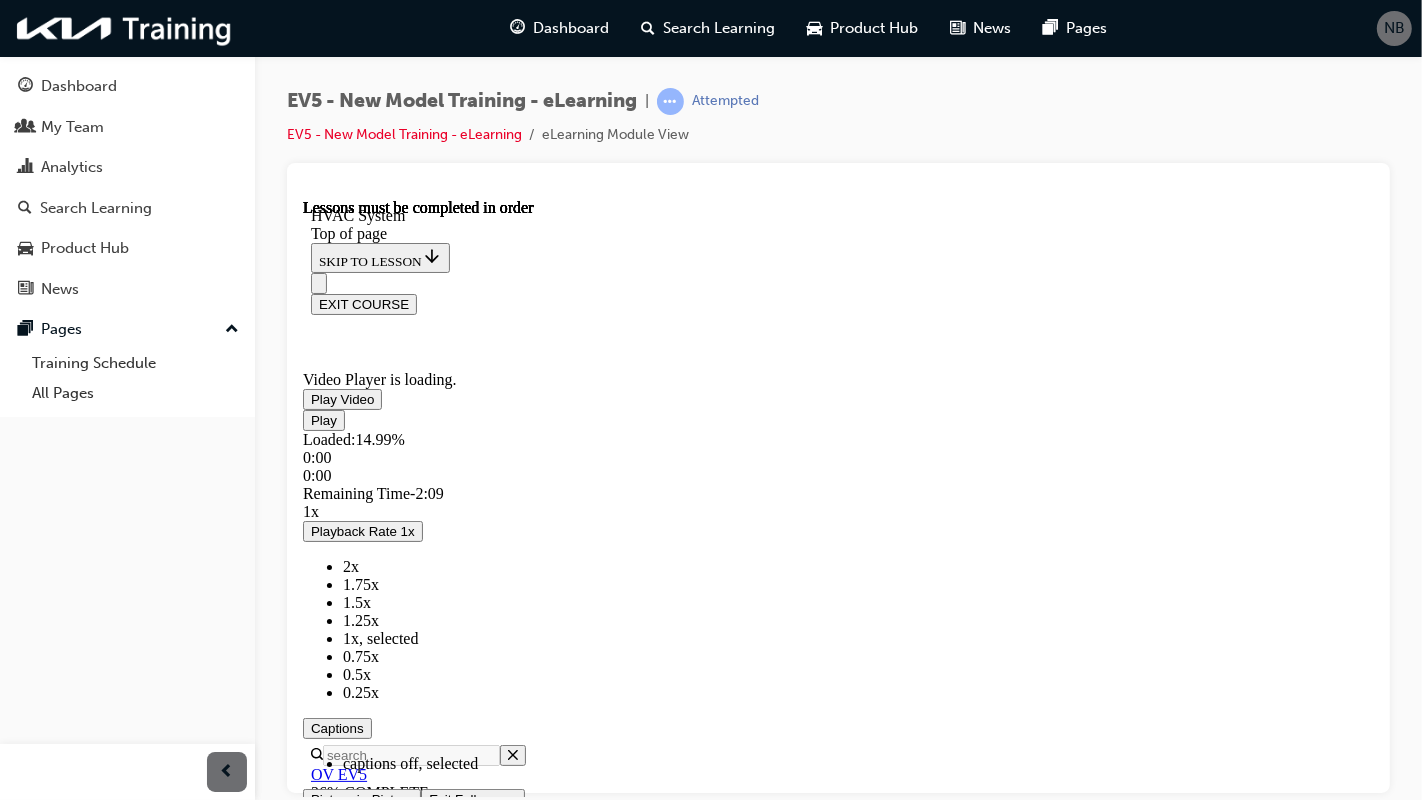 click at bounding box center (310, 419) 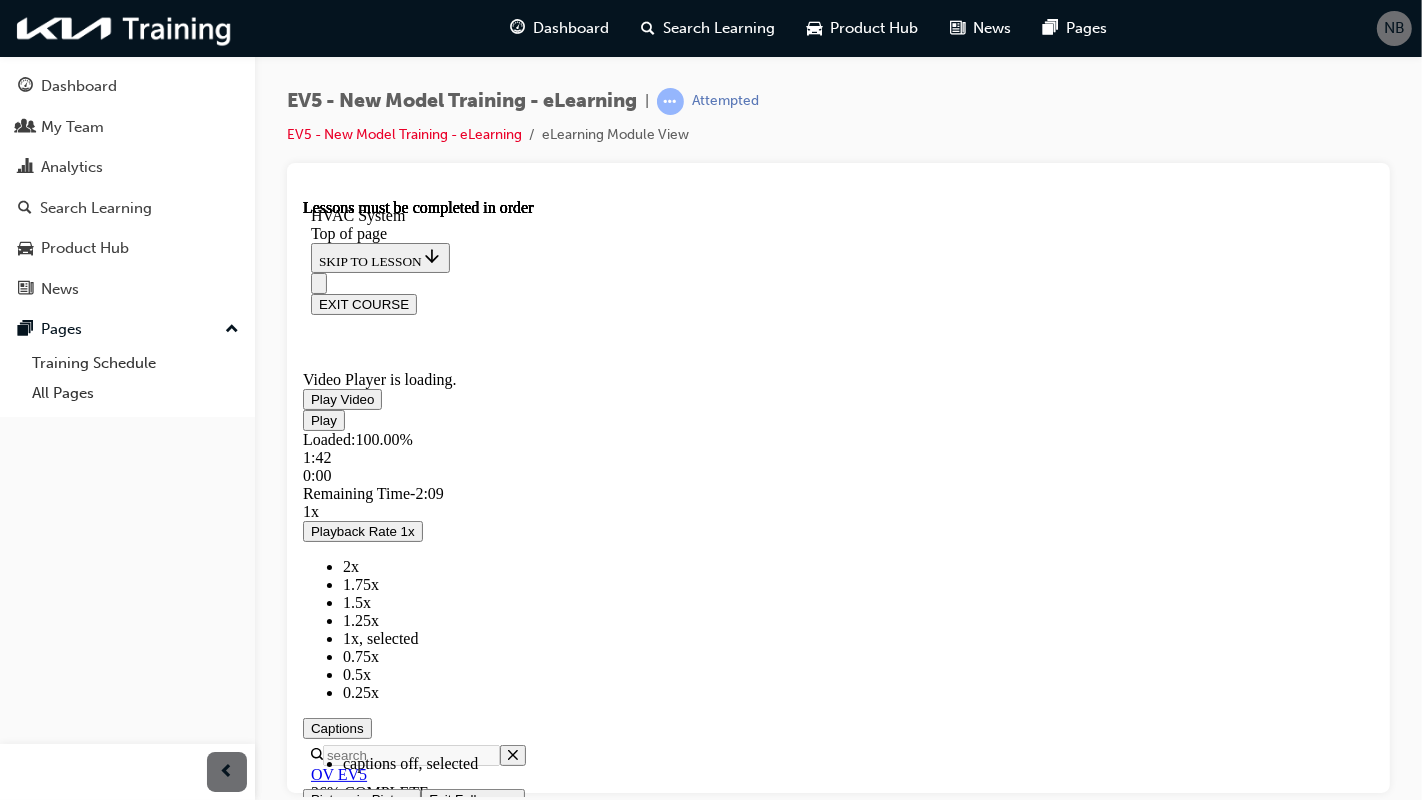click at bounding box center [428, 798] 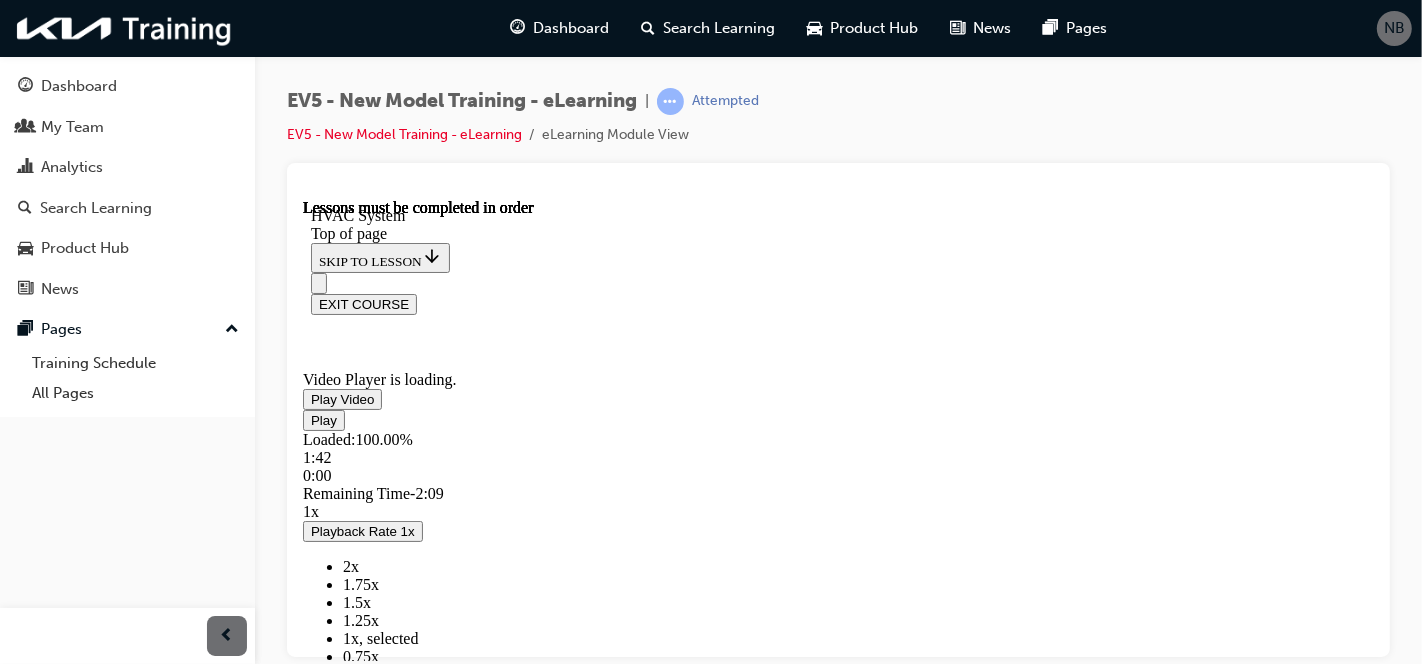 scroll, scrollTop: 5204, scrollLeft: 0, axis: vertical 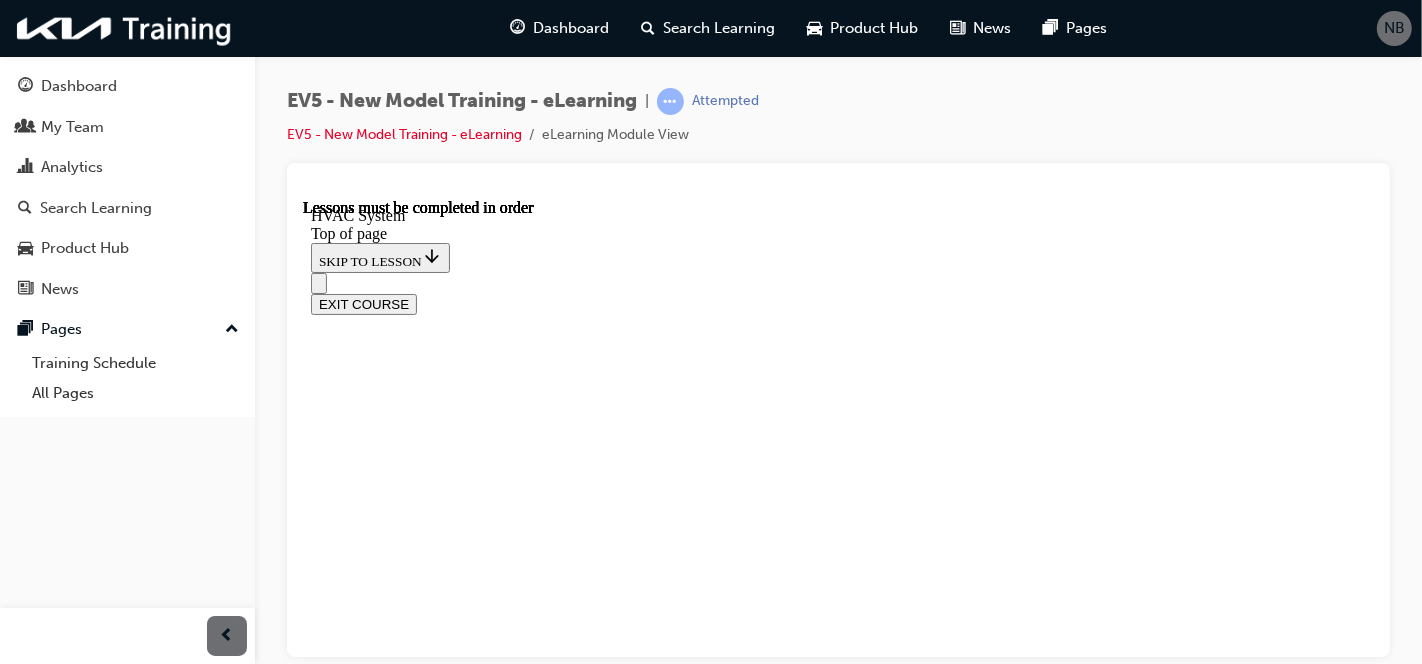 click at bounding box center [1072, 18619] 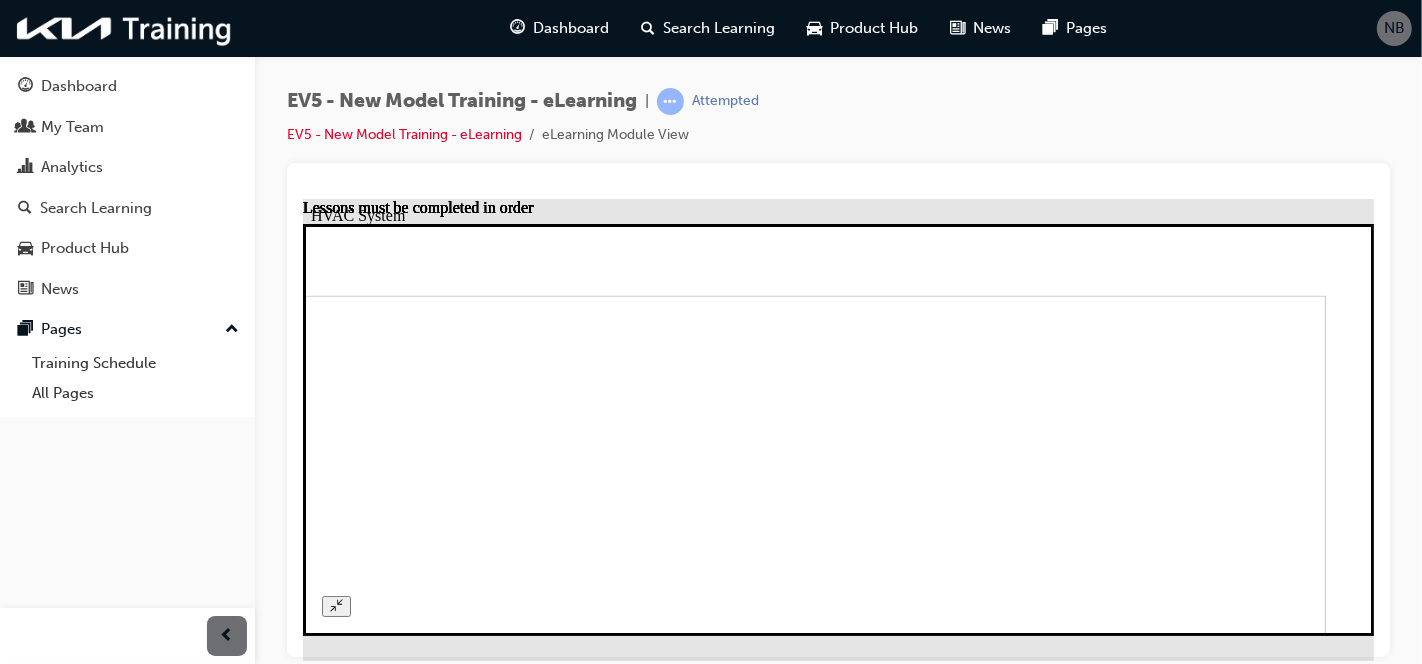 click at bounding box center (789, 469) 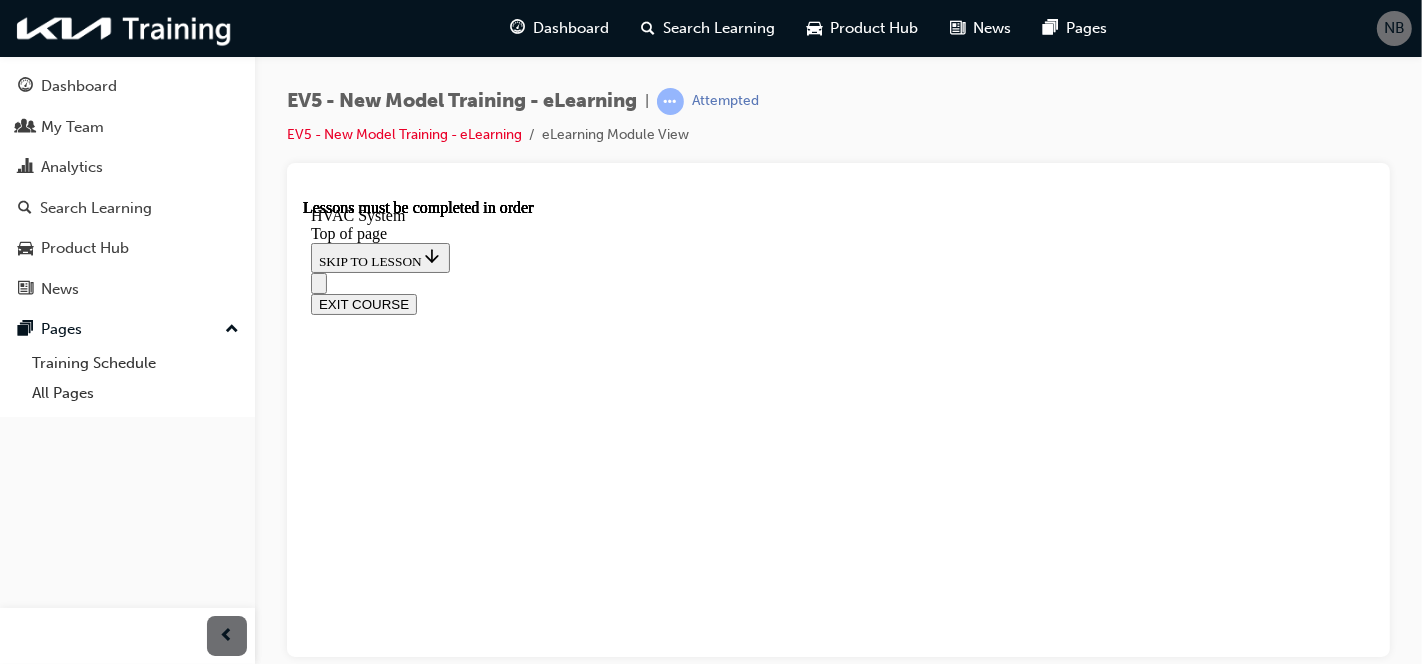 scroll, scrollTop: 5125, scrollLeft: 0, axis: vertical 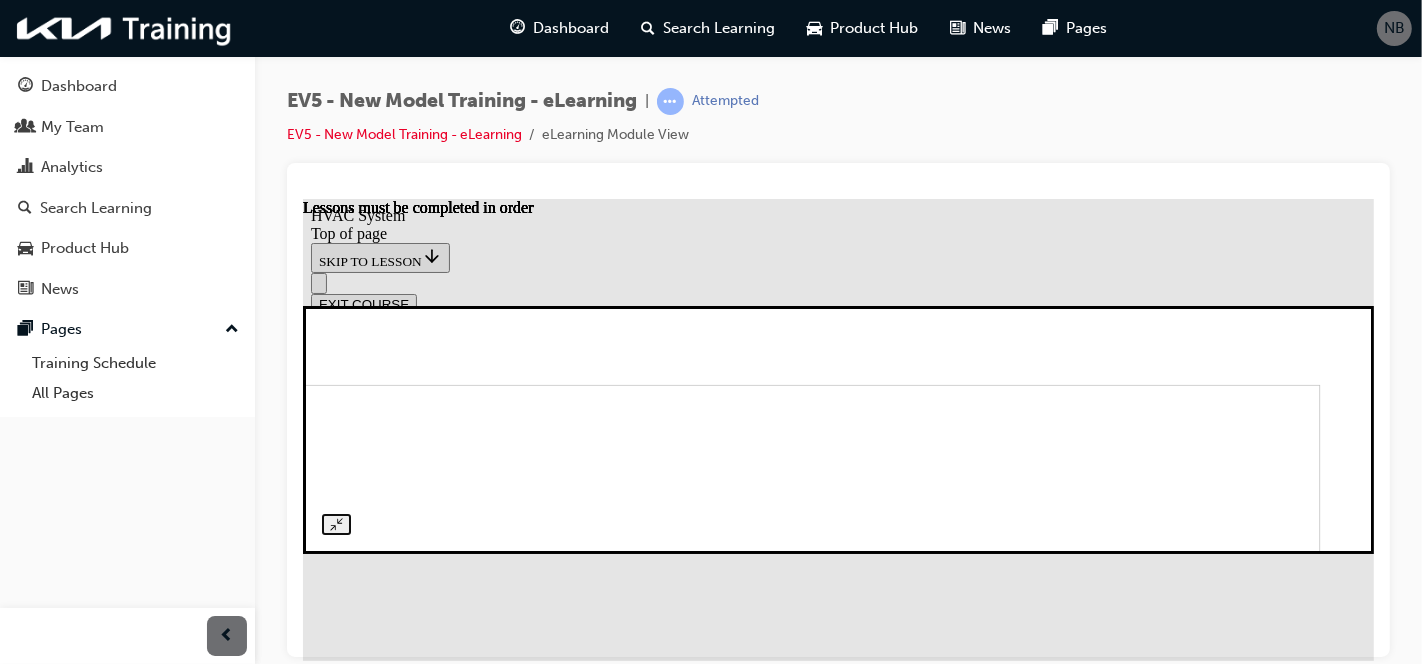 click at bounding box center (837, 429) 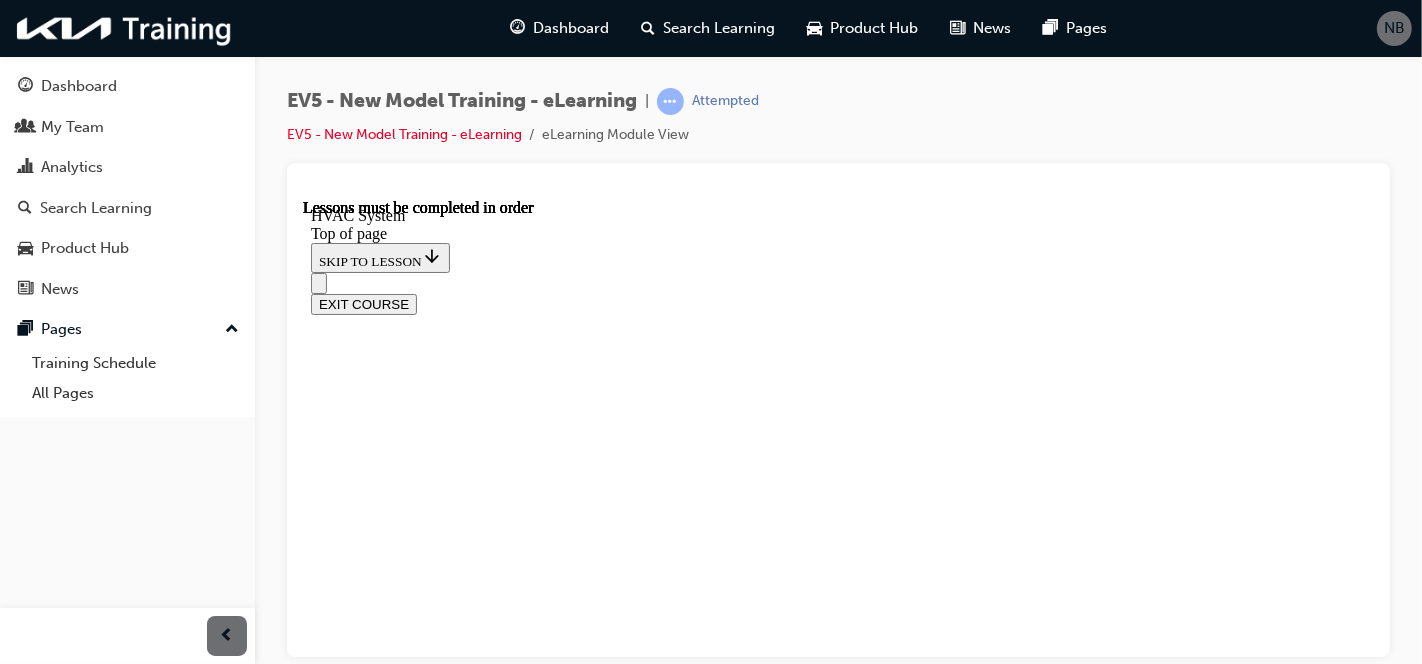 scroll, scrollTop: 5880, scrollLeft: 0, axis: vertical 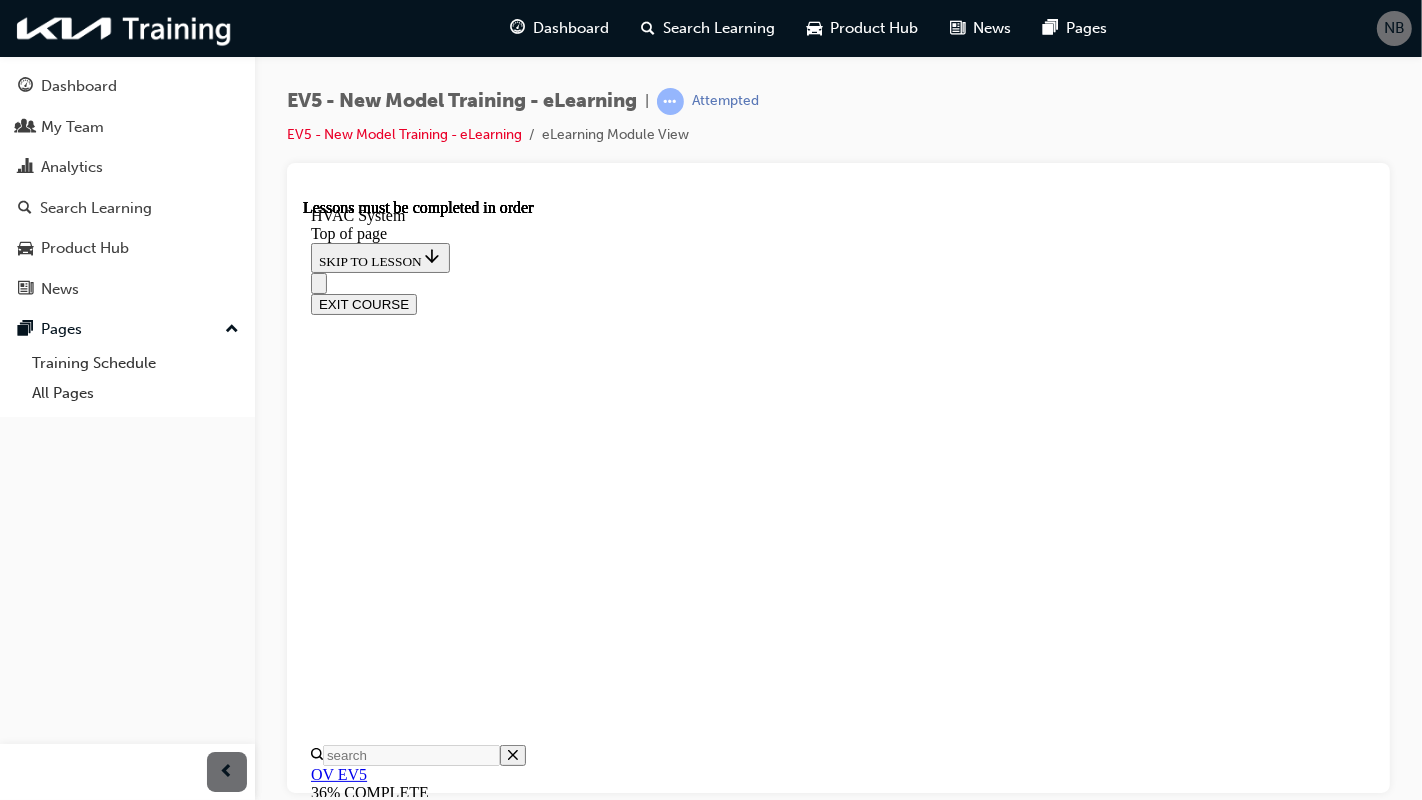 click at bounding box center (358, 21196) 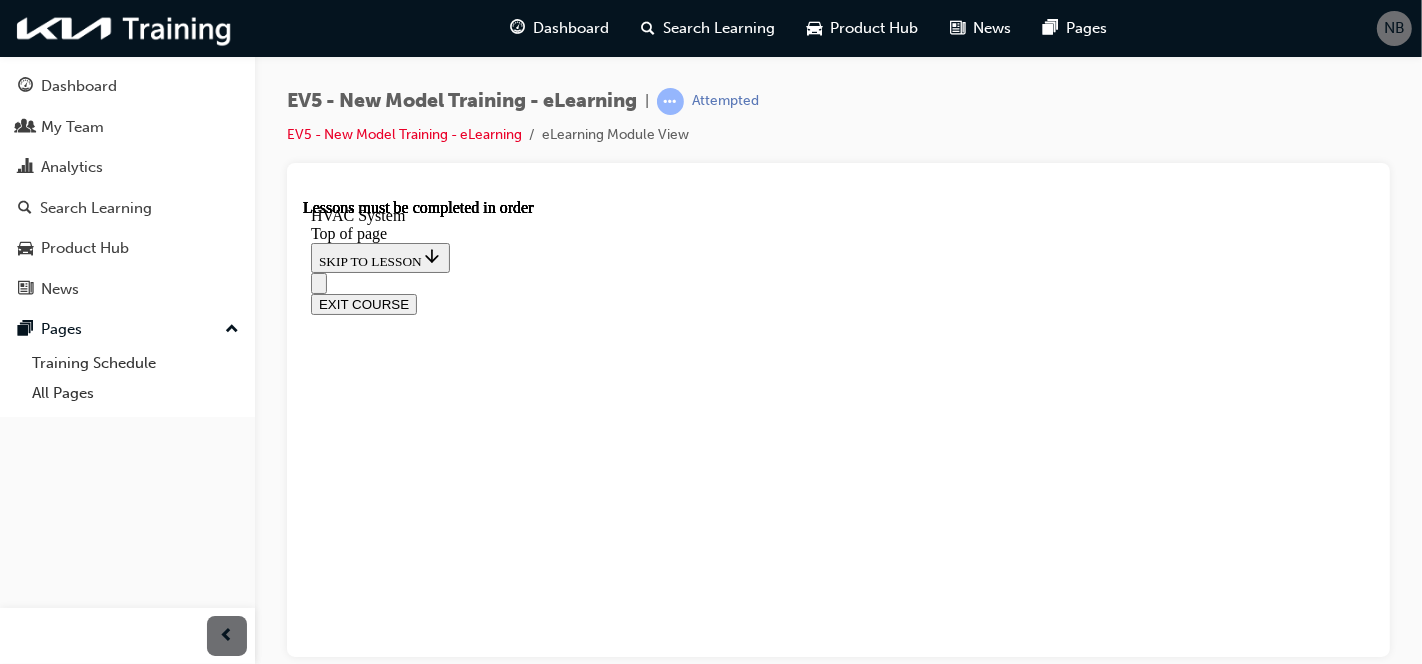 scroll, scrollTop: 6817, scrollLeft: 0, axis: vertical 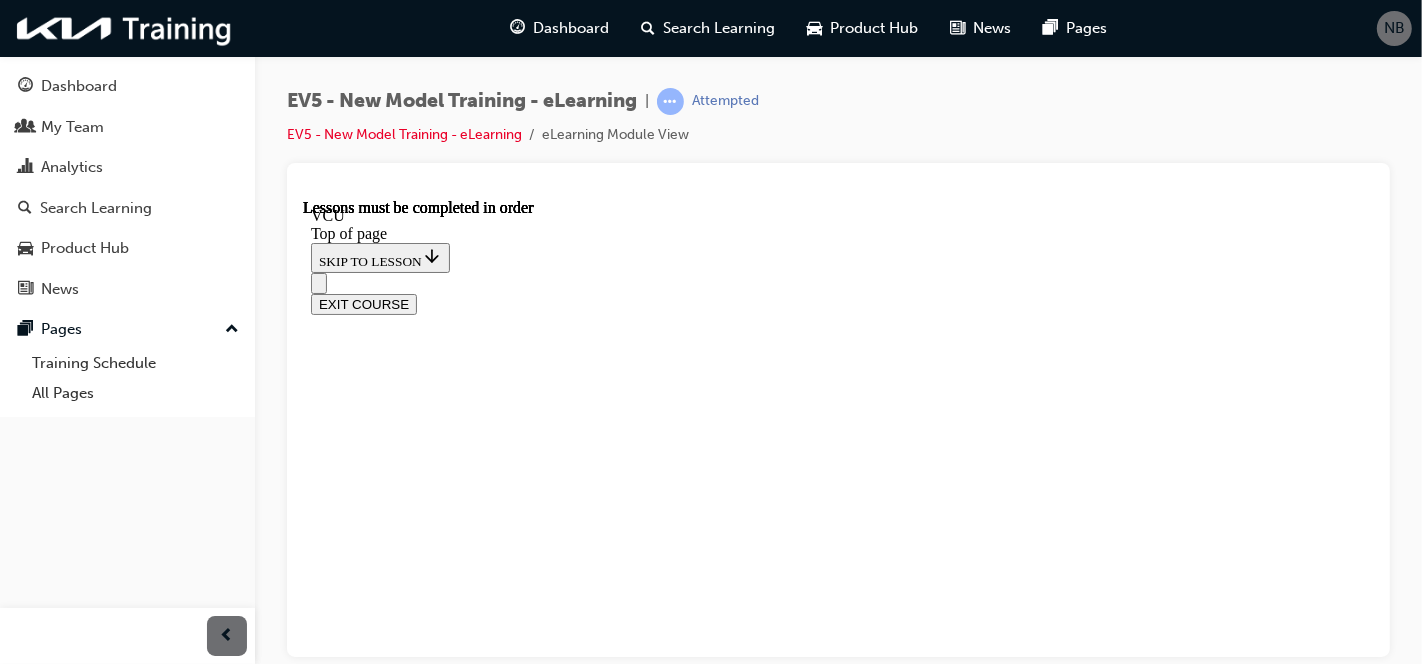 click at bounding box center (838, 14646) 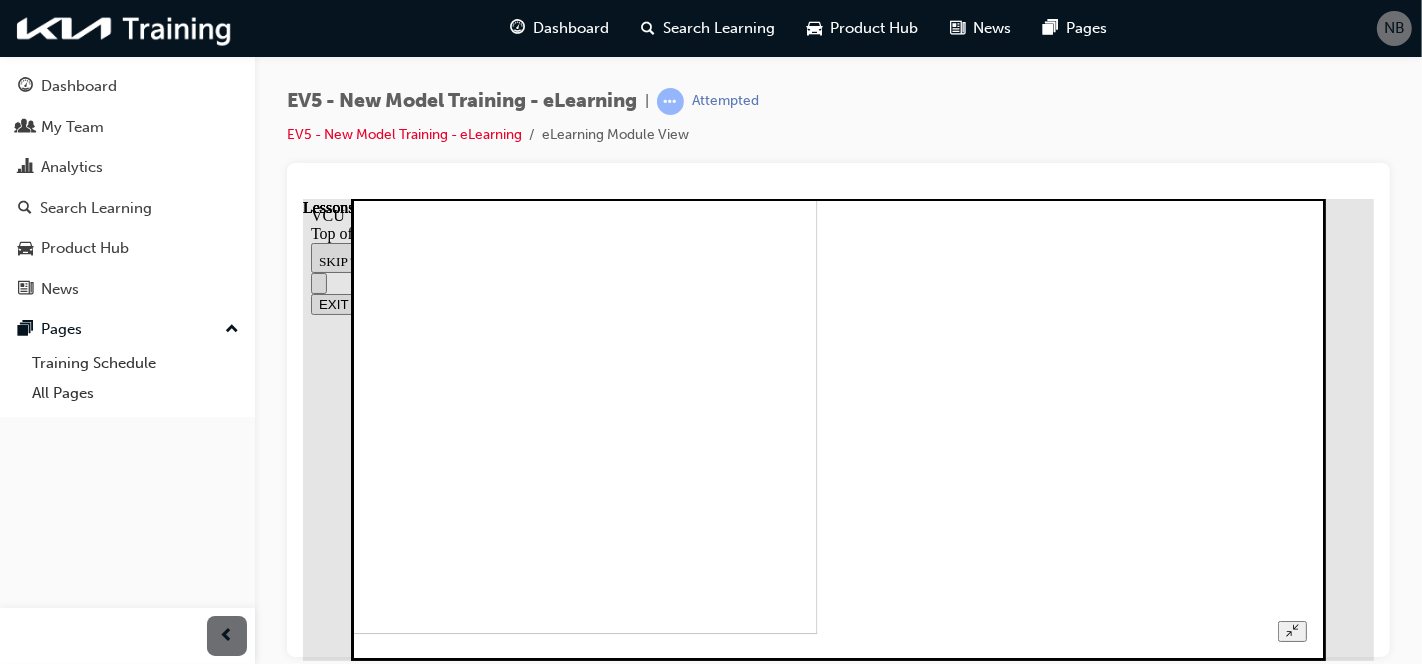 click at bounding box center (838, 407) 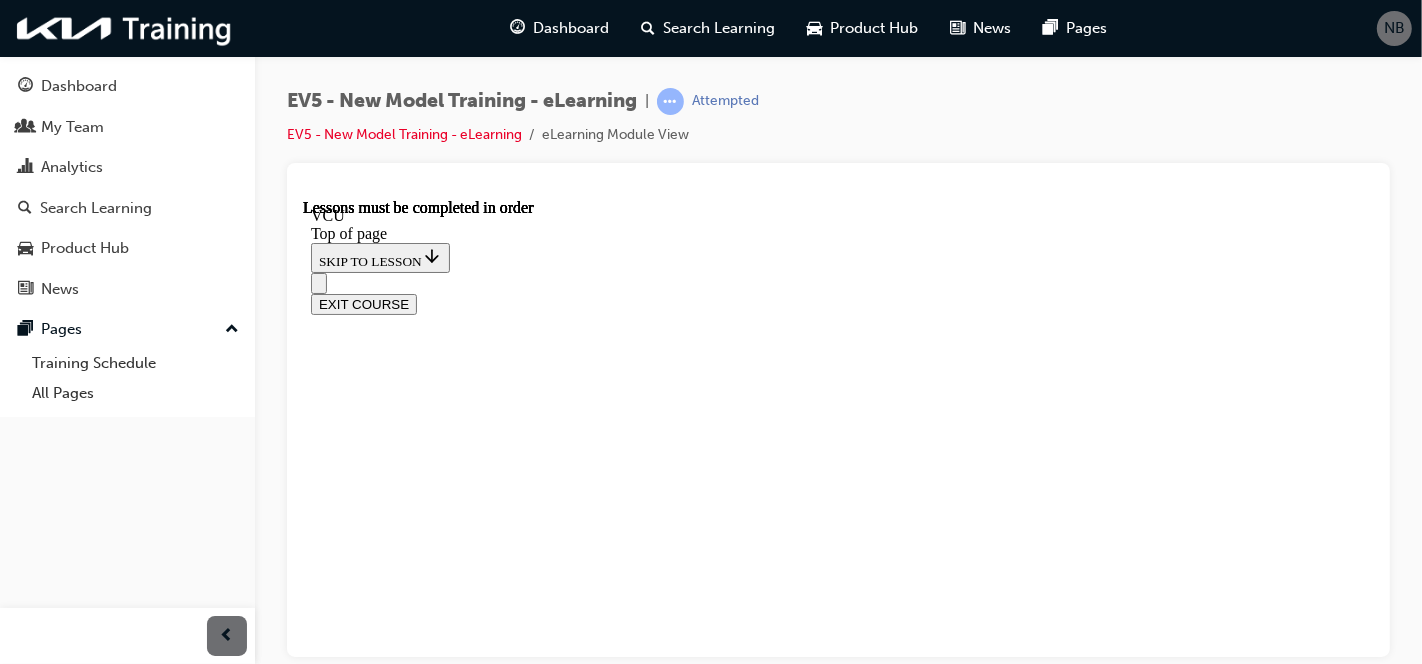 scroll, scrollTop: 748, scrollLeft: 0, axis: vertical 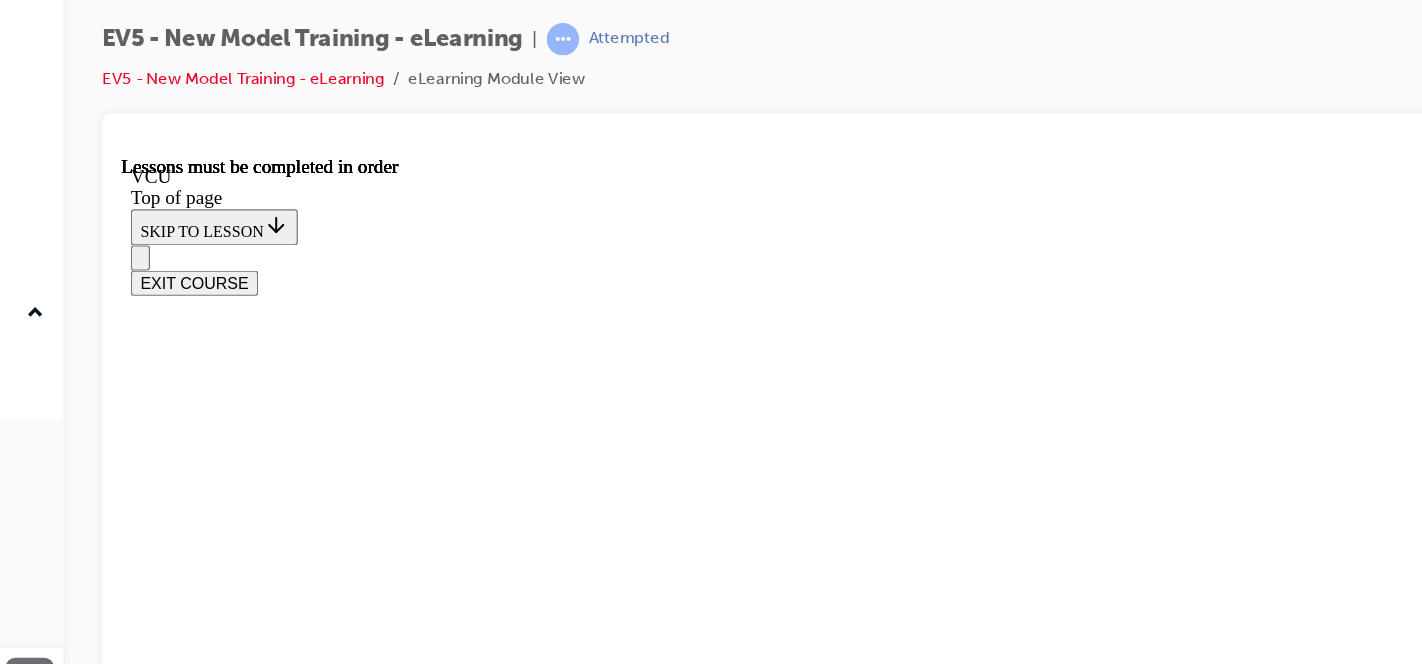 click at bounding box center [627, 15830] 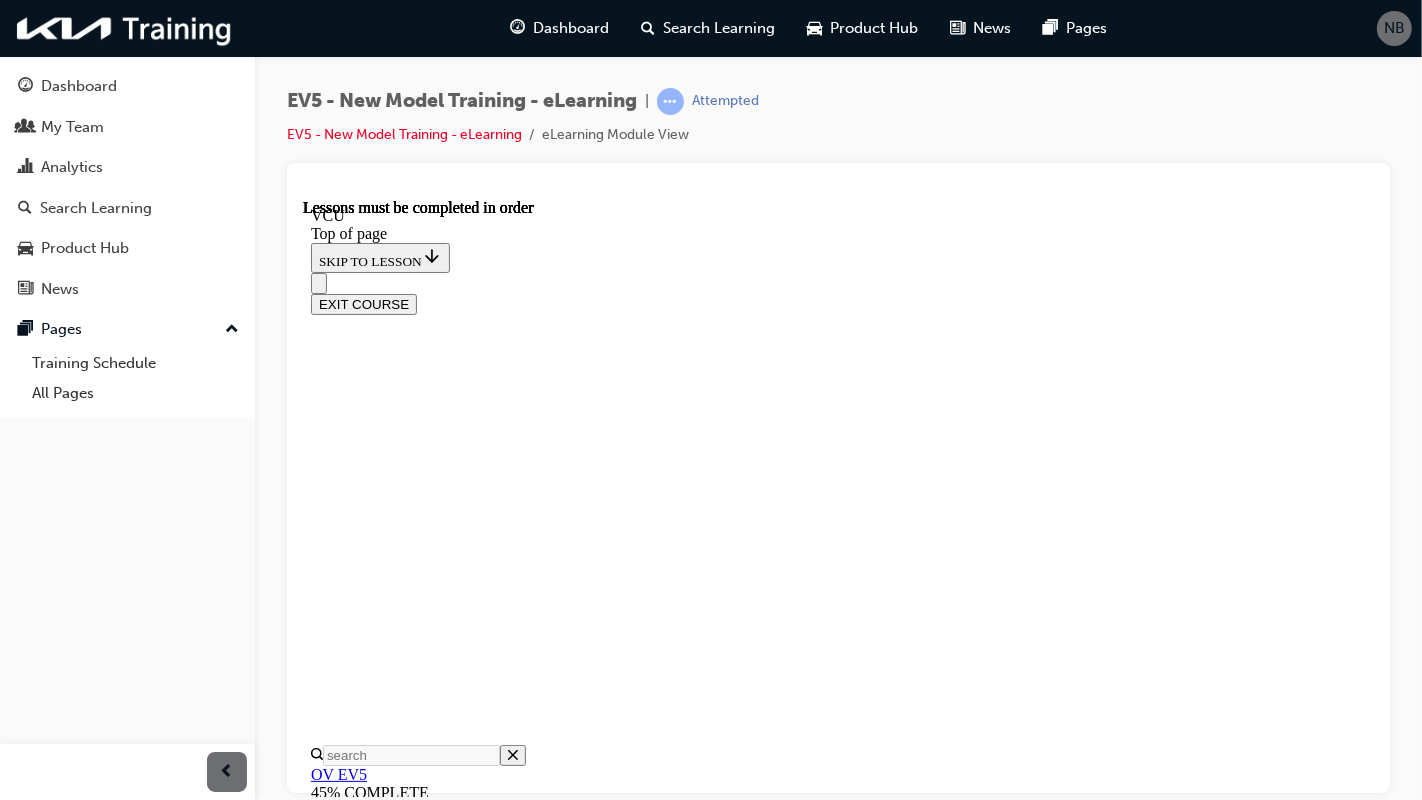 click on "Loaded :  100.00% 0:11 0:56" at bounding box center (1310, 16720) 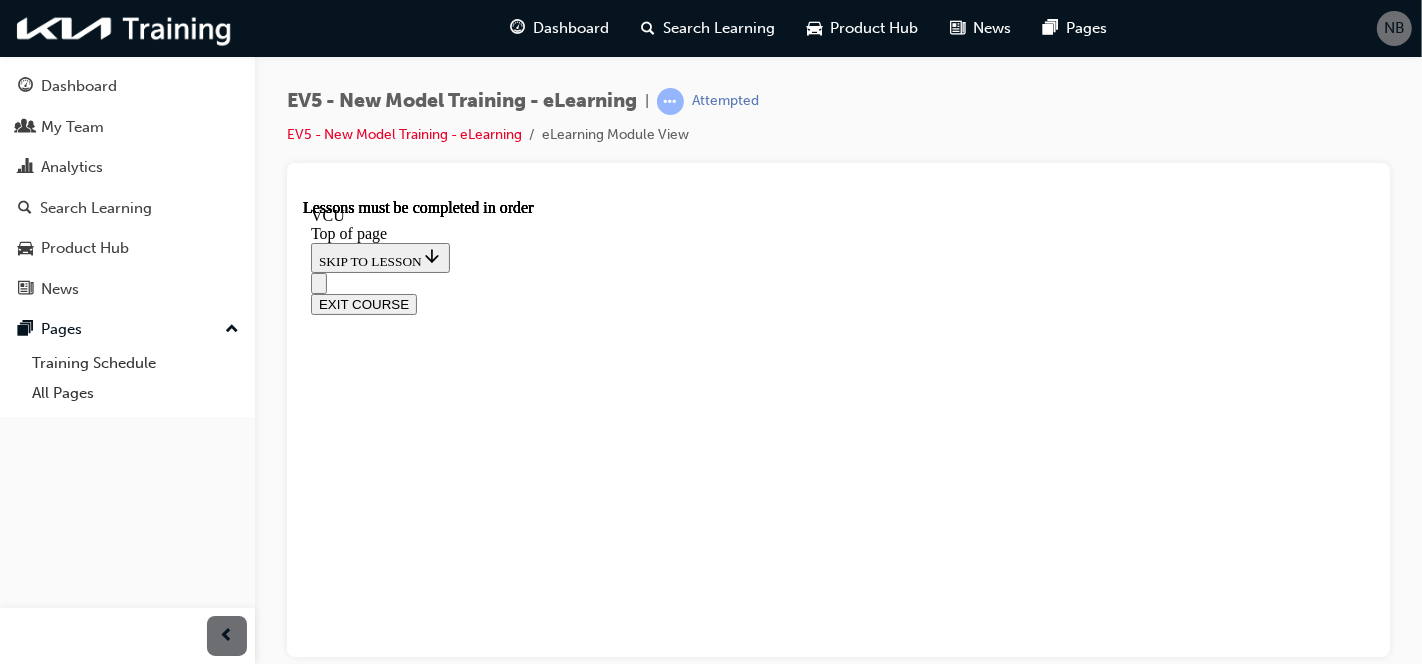 click at bounding box center [358, 16682] 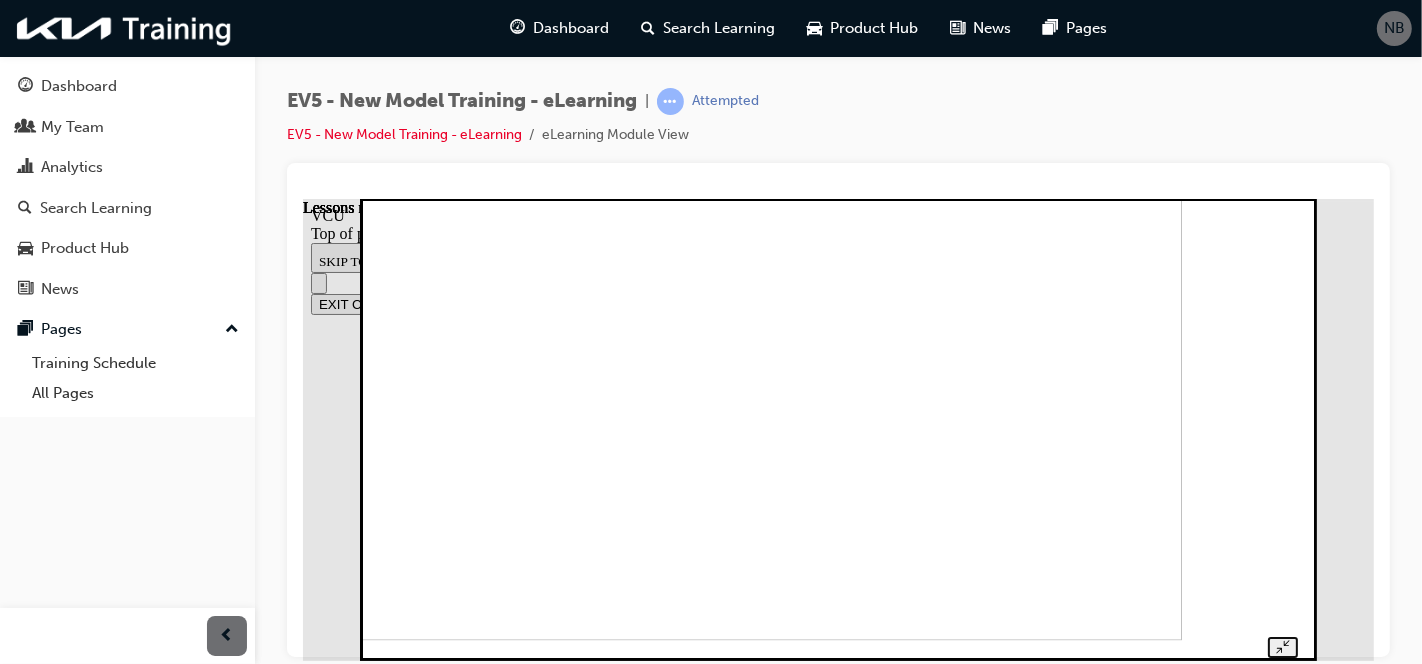 click at bounding box center [837, 429] 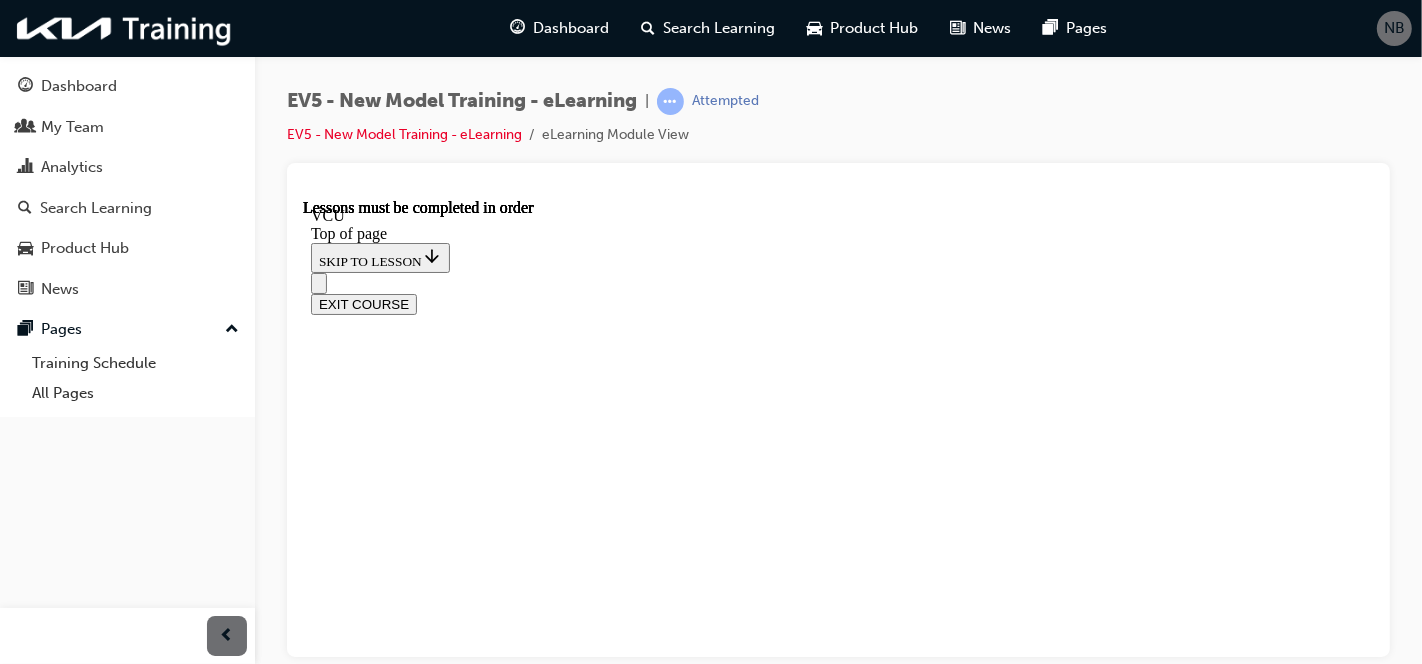 scroll, scrollTop: 2572, scrollLeft: 0, axis: vertical 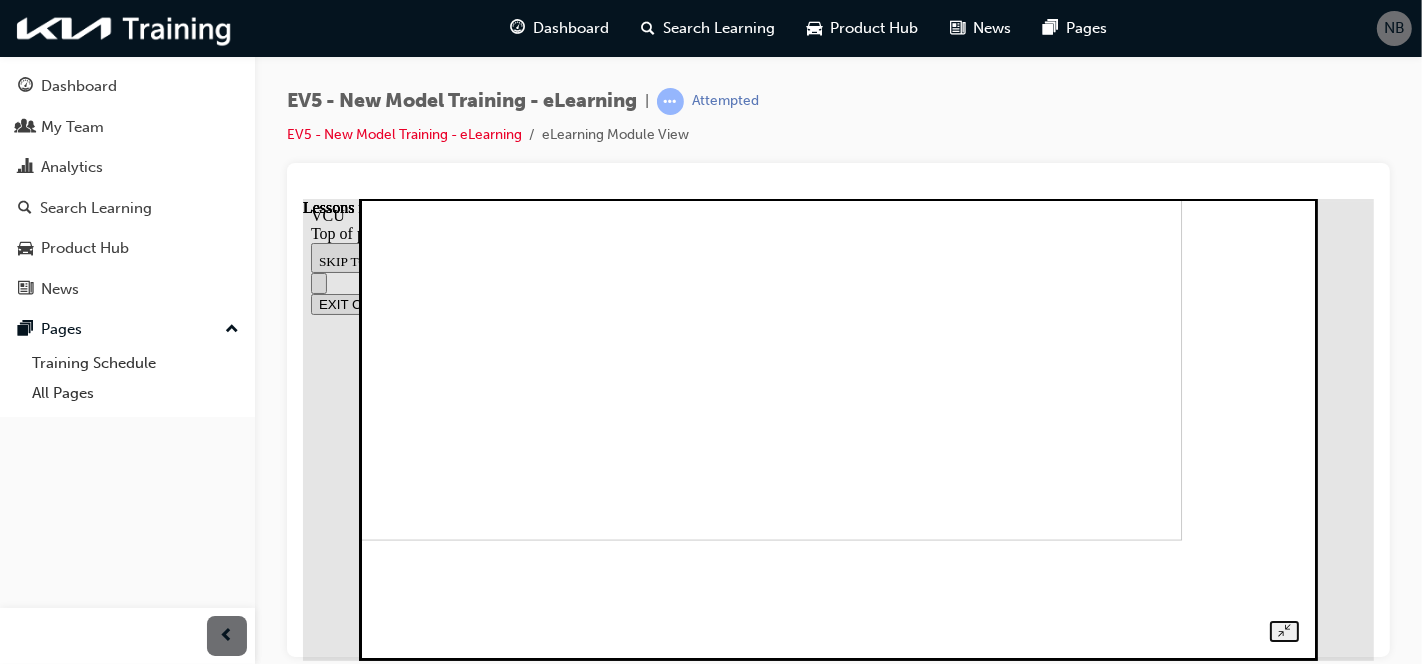 click at bounding box center (735, 309) 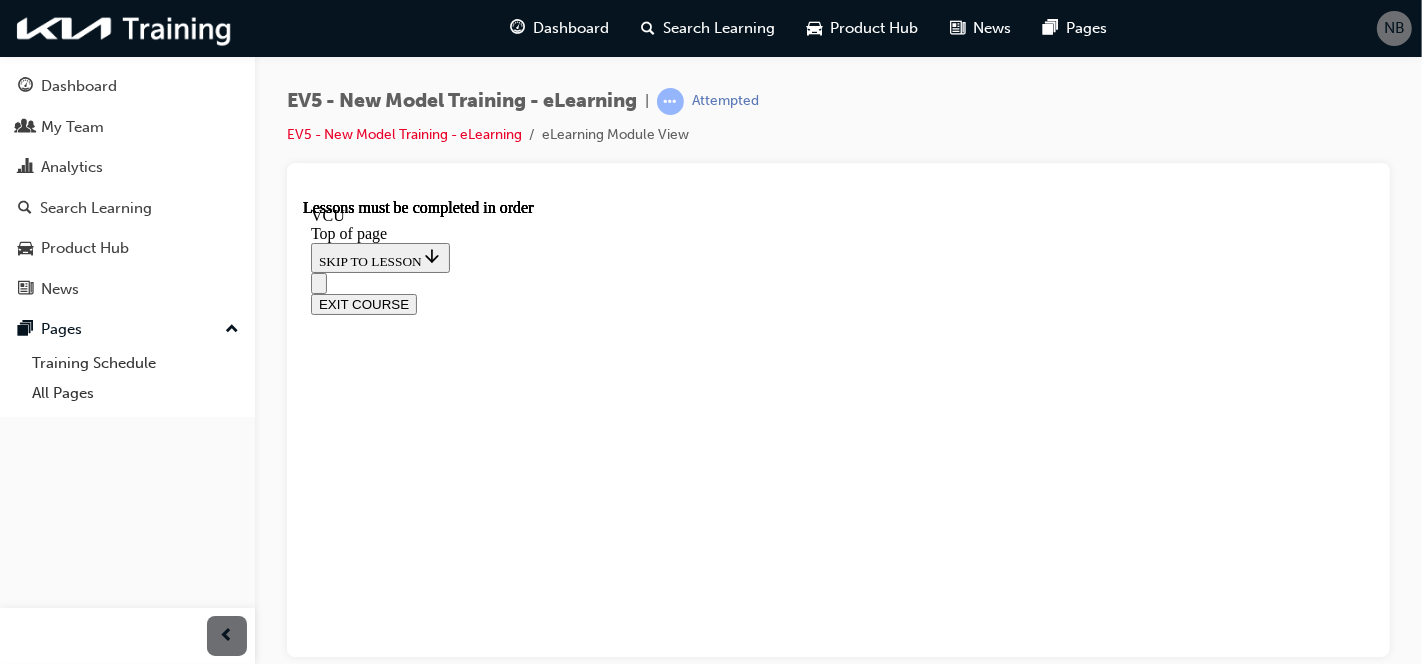 click on "VCU Top of page SKIP TO LESSON EXIT COURSE OV EV5 45% COMPLETE Introduction and Safety Precautions [MEDICAL_DATA] Battery System Power Conversion System Drive System HVAC System VCU Specialized Features This lesson is currently unavailable Lessons must be completed in order Body Electrical System This lesson is currently unavailable Lessons must be completed in order Convenience & Safety This lesson is currently unavailable Lessons must be completed in order Chassis System This lesson is currently unavailable Lessons must be completed in order Review Questions This lesson is currently unavailable Lessons must be completed in order Lesson 5 - HVAC System Lesson content Lesson 6 of 11 VCU By   [PERSON_NAME] [PERSON_NAME] VCU - Vehicle Control Unit Location: VCU is located inside of dashboard, on the right side of the vehicle. Purpose: EV Ready Control System Control VCU location EV Ready Control There are differences in starting EV's and ICE vehicles.  Item 0 Item 1 Item 2 Item 3 Item 4 Item 5 Item 6 Item 7 -" at bounding box center (845, 10655) 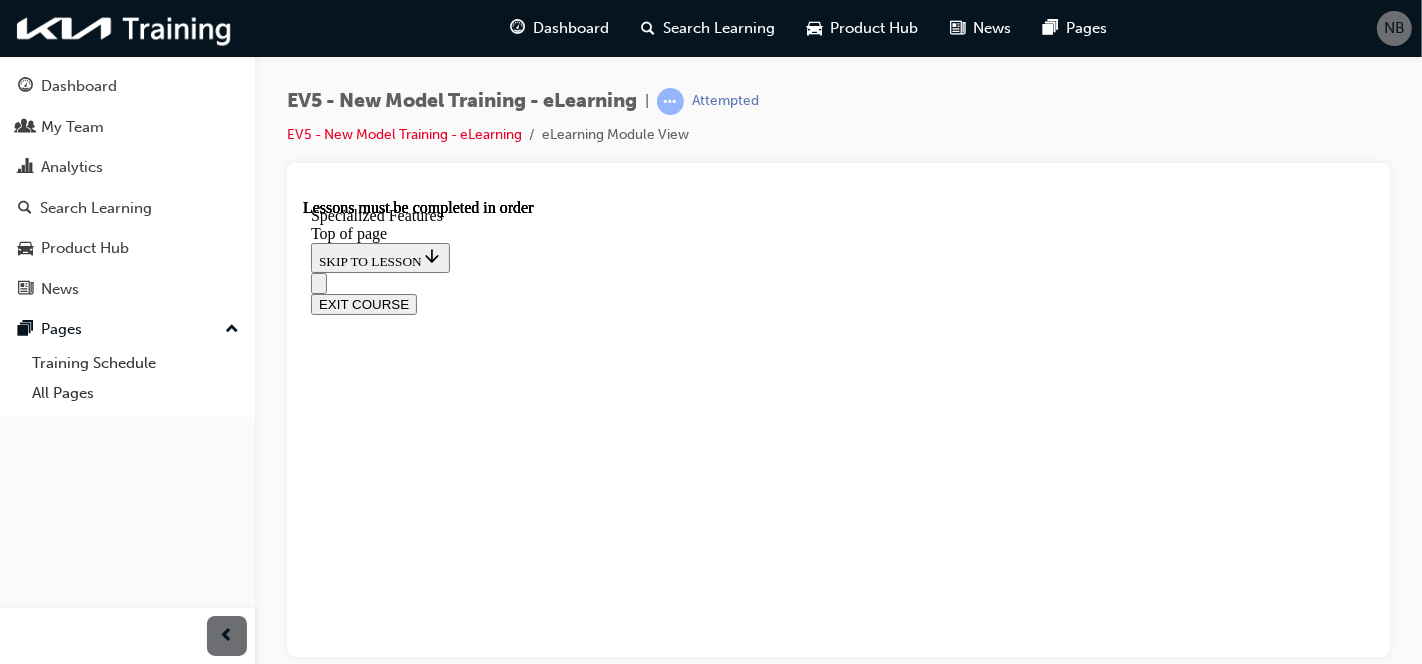 scroll, scrollTop: 0, scrollLeft: 0, axis: both 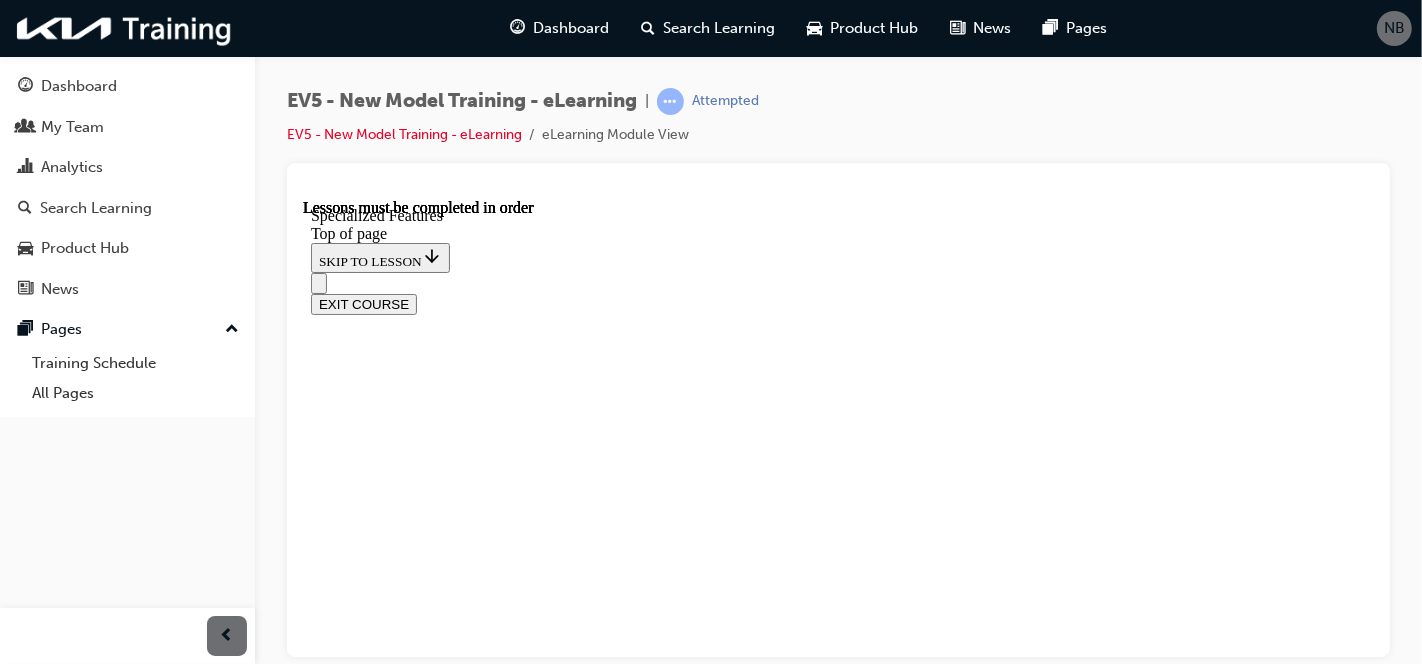 click at bounding box center (747, 14604) 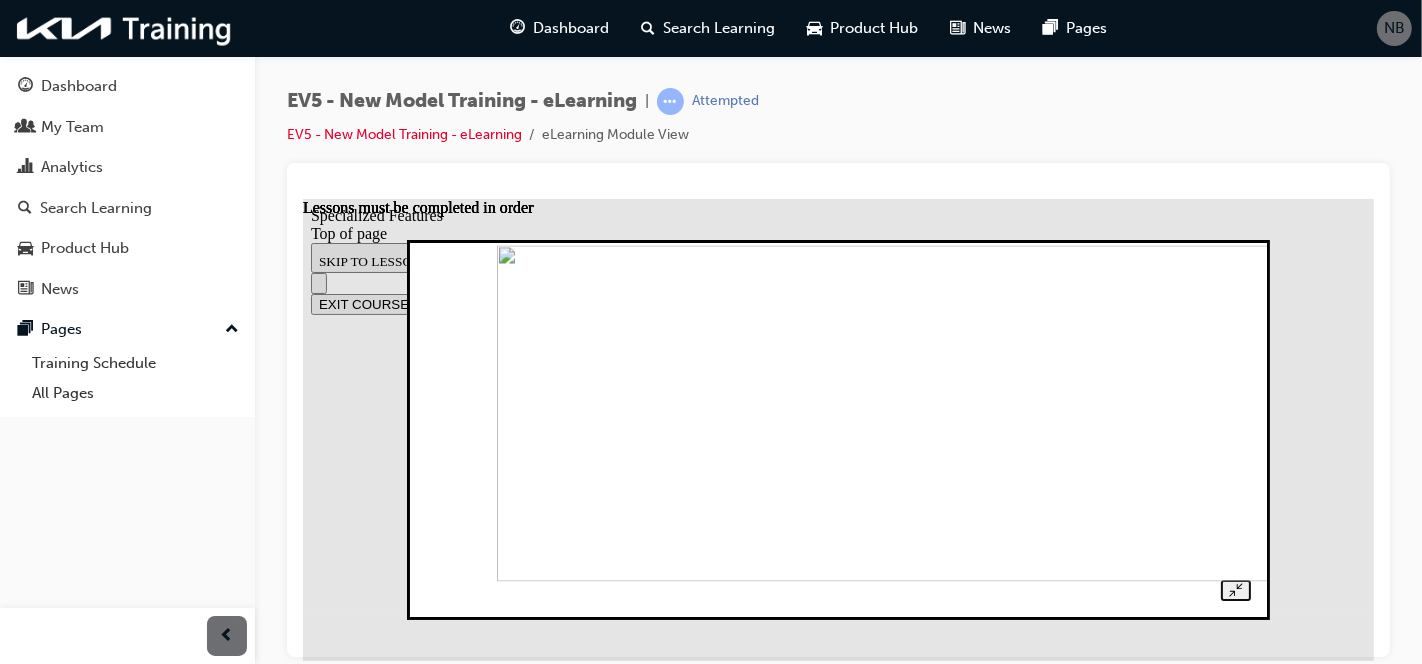 click at bounding box center (893, 412) 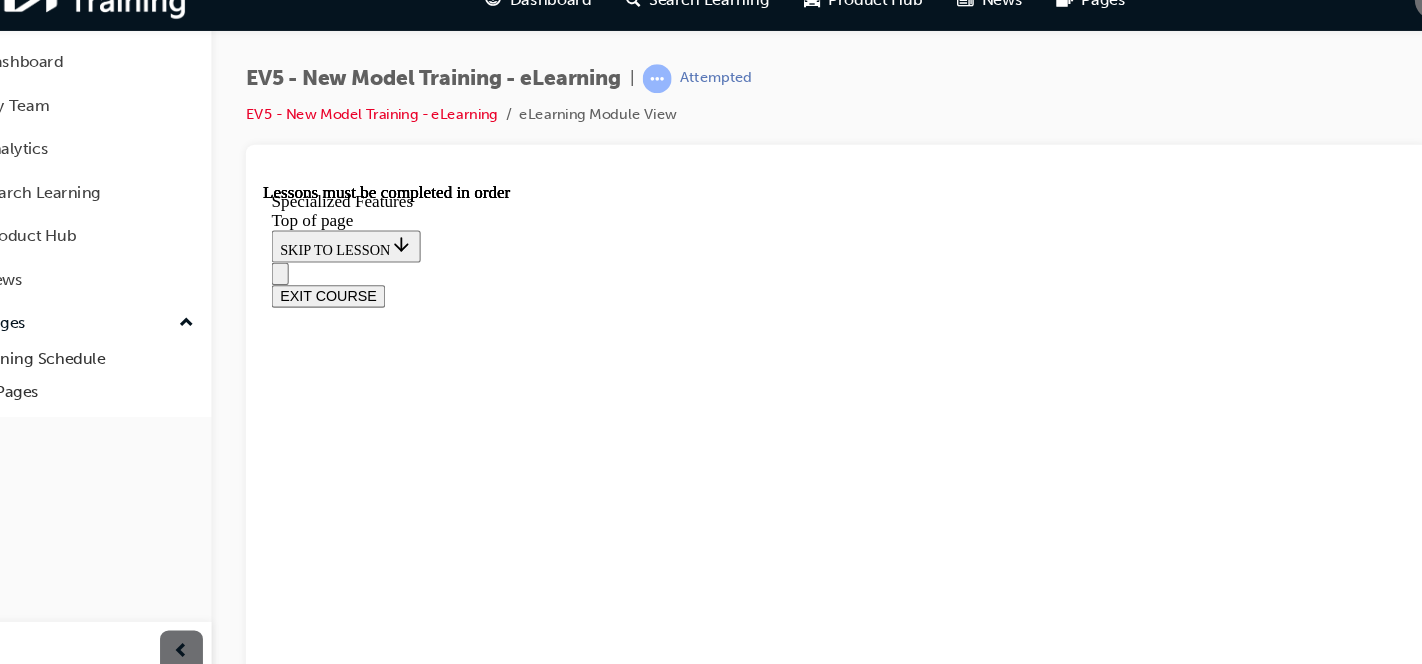 scroll, scrollTop: 1517, scrollLeft: 0, axis: vertical 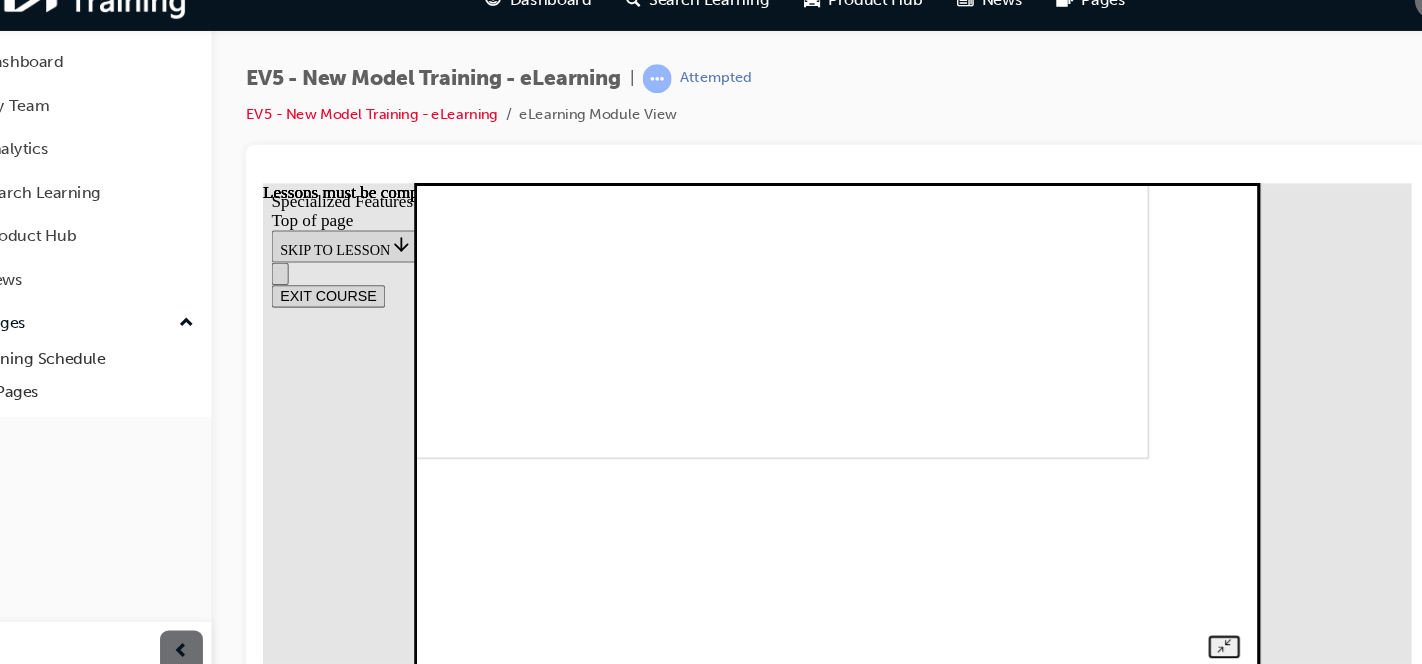 click at bounding box center [728, 208] 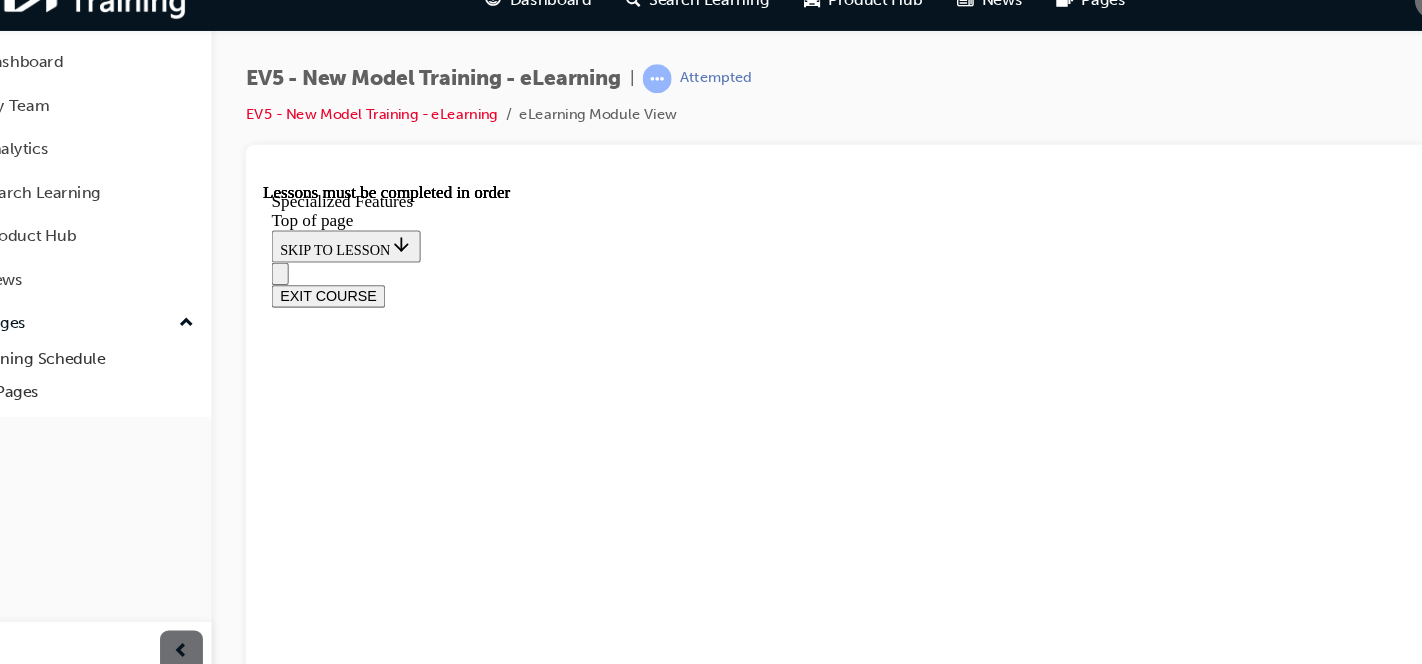 scroll, scrollTop: 1333, scrollLeft: 0, axis: vertical 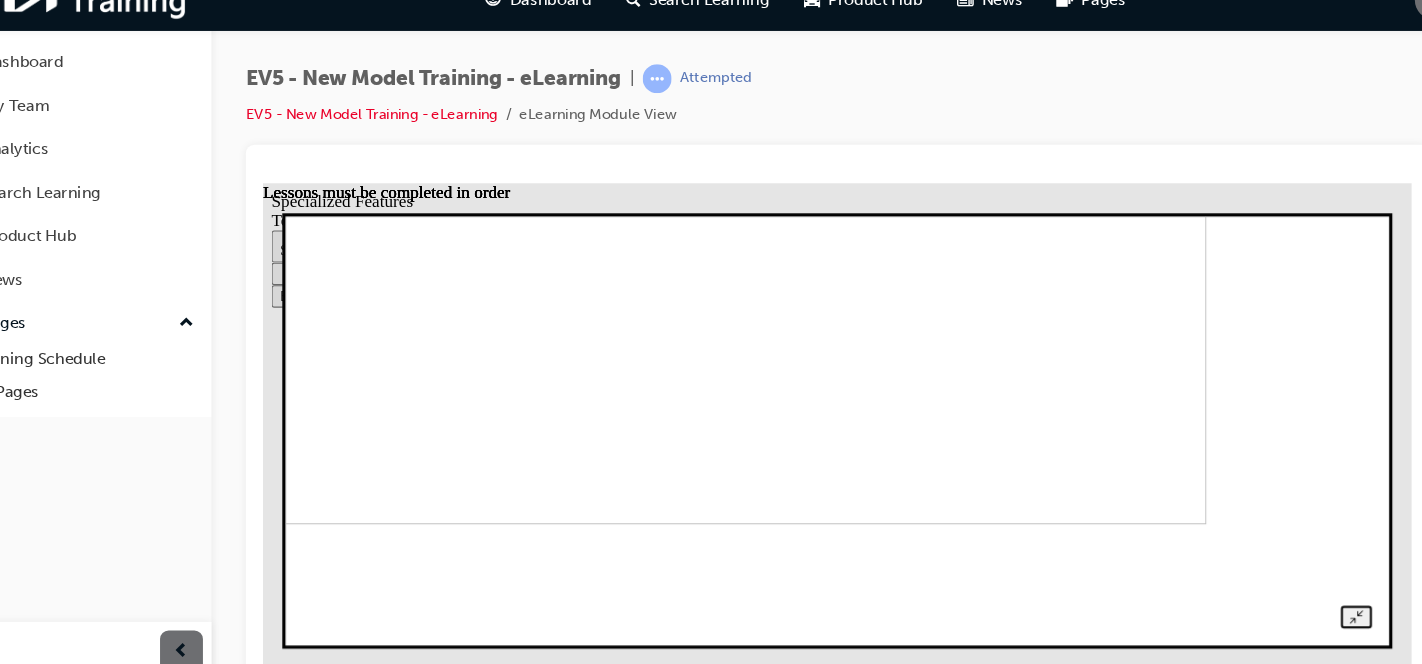 click at bounding box center [658, 319] 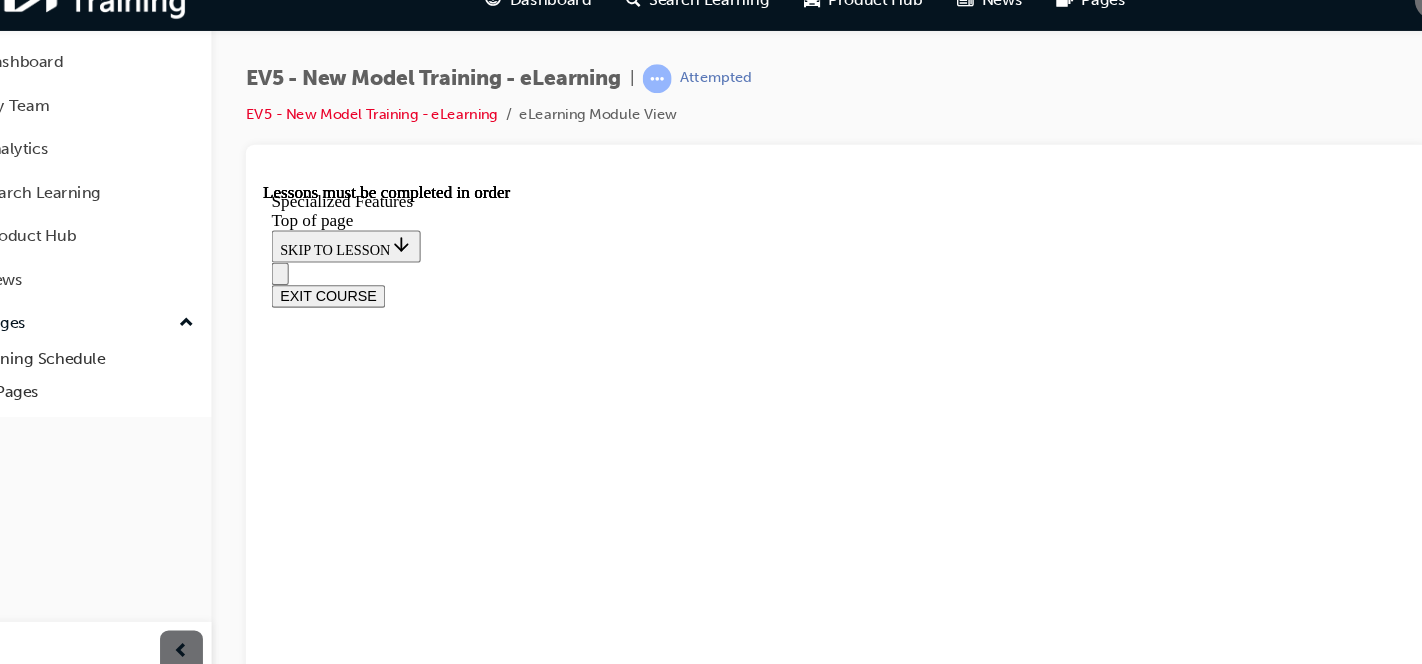 scroll, scrollTop: 2294, scrollLeft: 0, axis: vertical 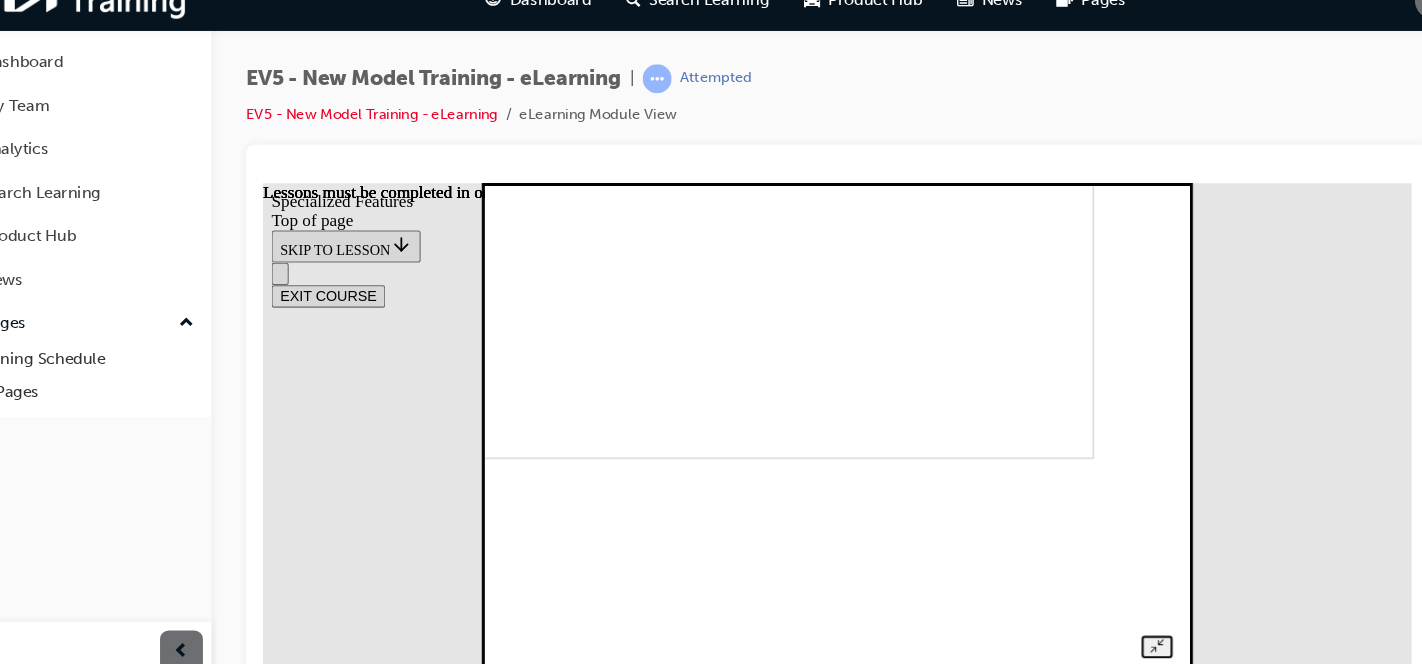 click at bounding box center [798, 391] 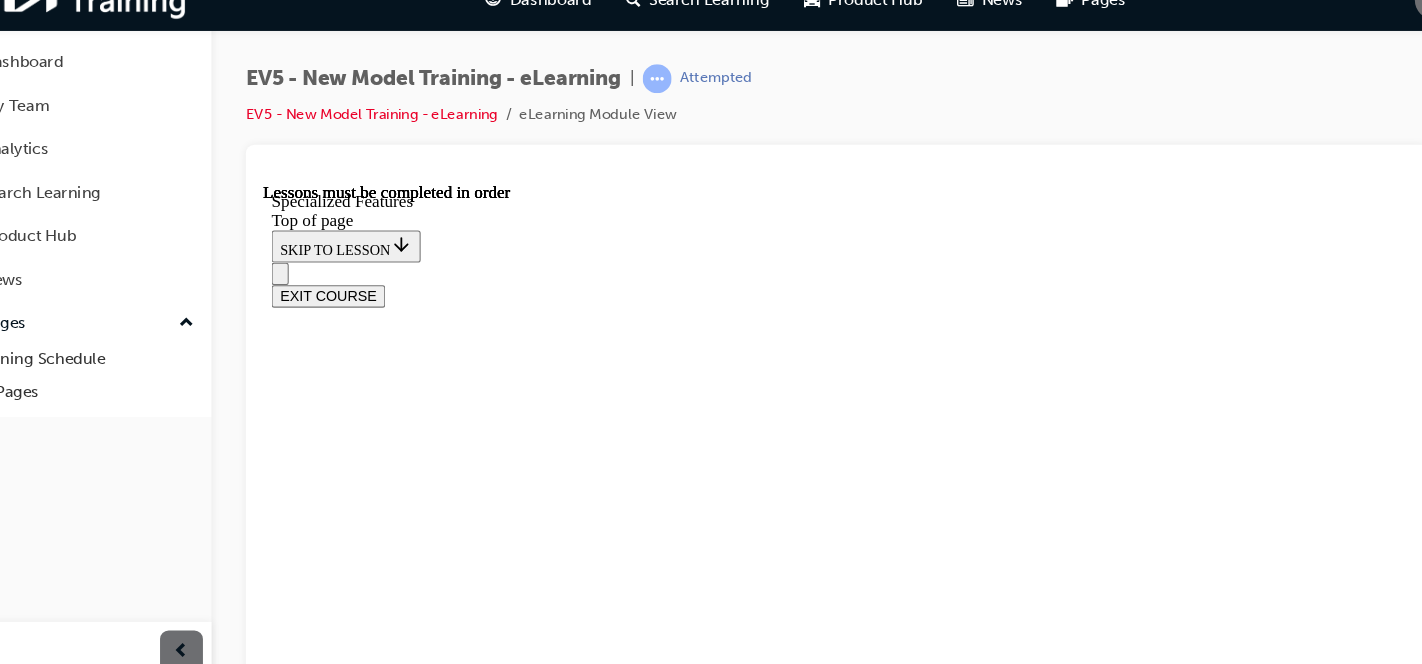 scroll, scrollTop: 3718, scrollLeft: 0, axis: vertical 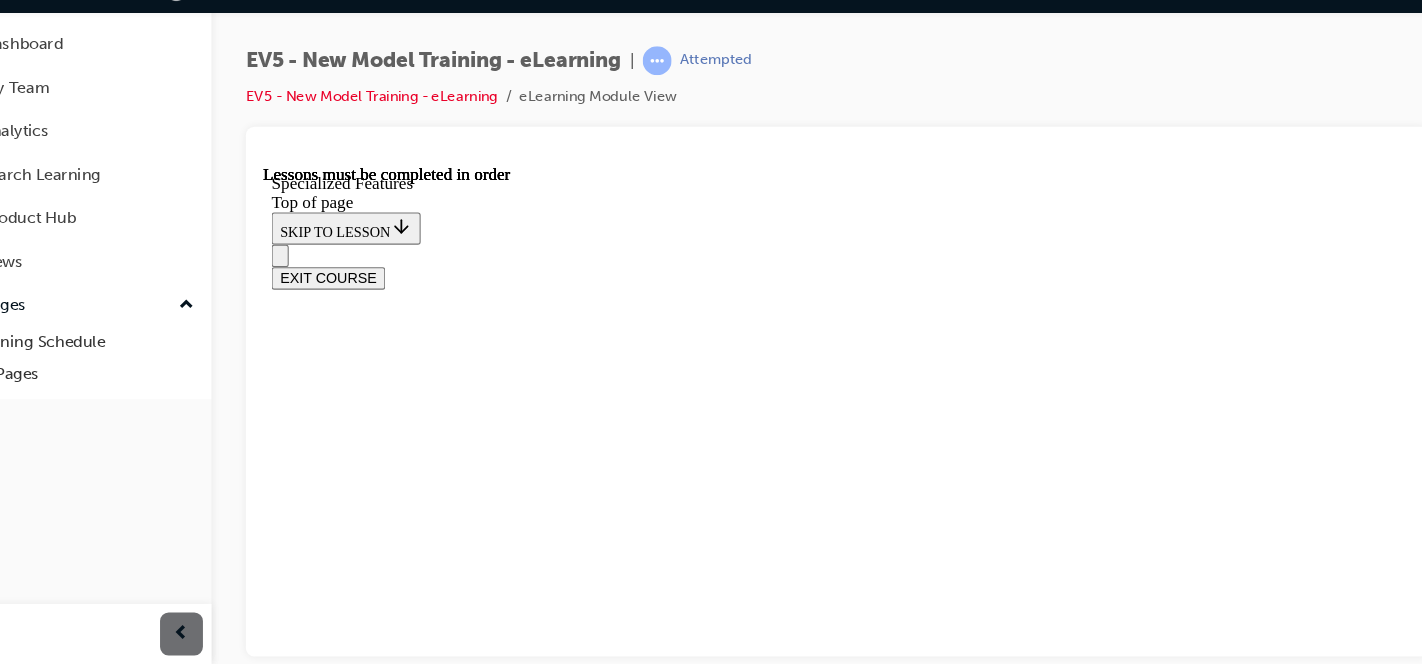 click on "CONTINUE" at bounding box center (313, 20331) 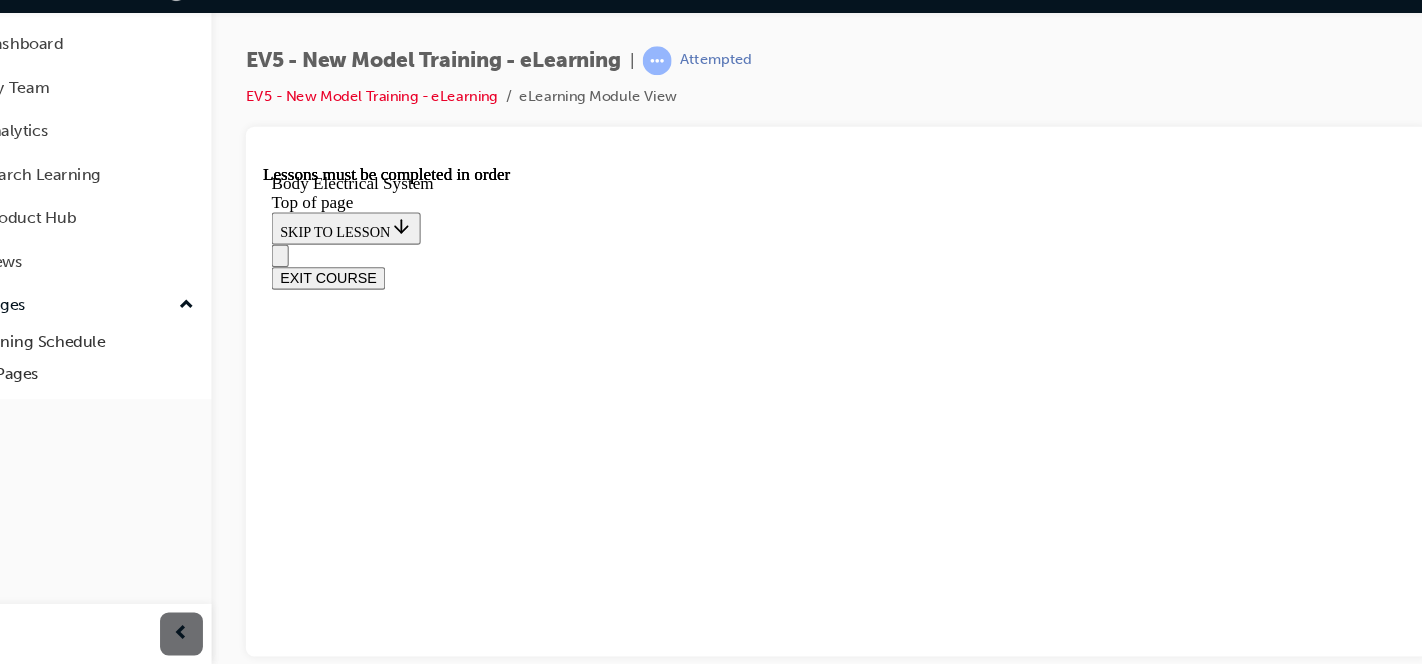 scroll, scrollTop: 0, scrollLeft: 0, axis: both 